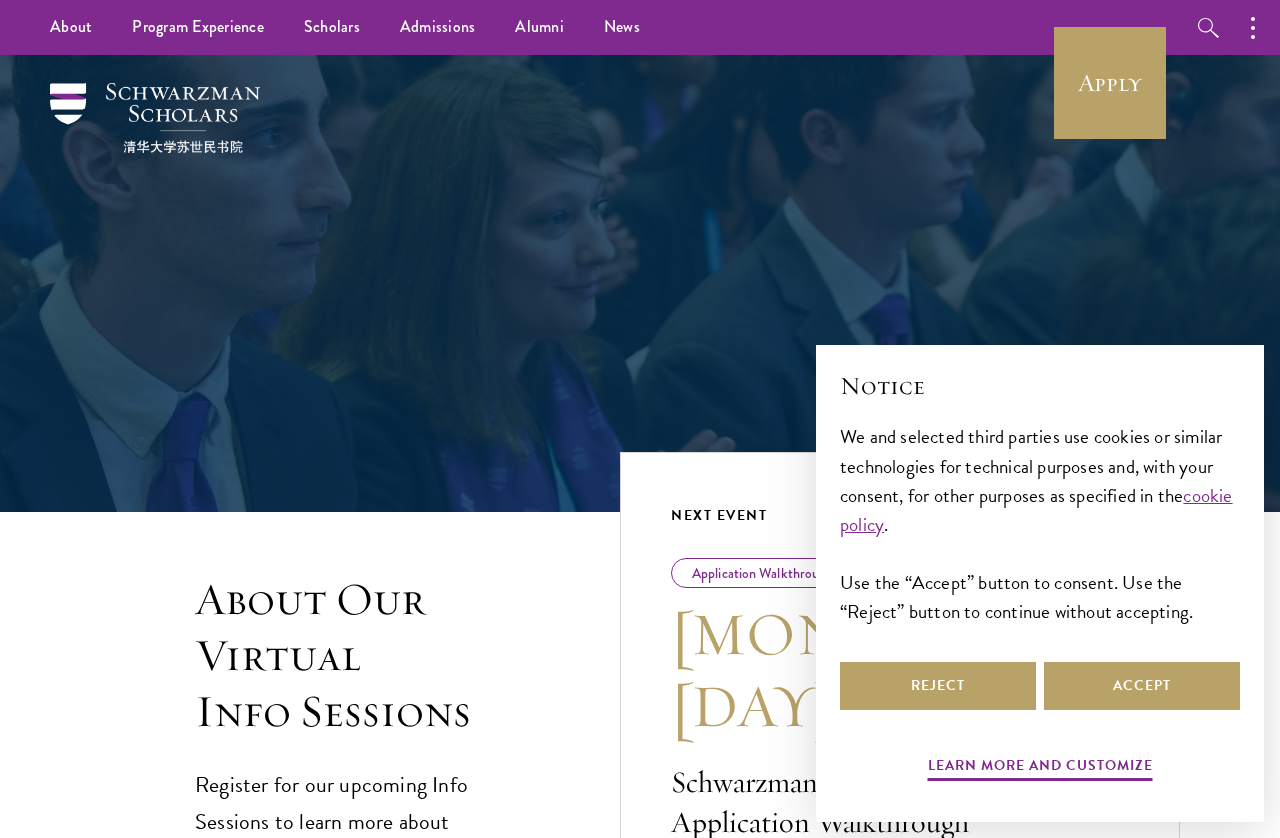 scroll, scrollTop: 0, scrollLeft: 0, axis: both 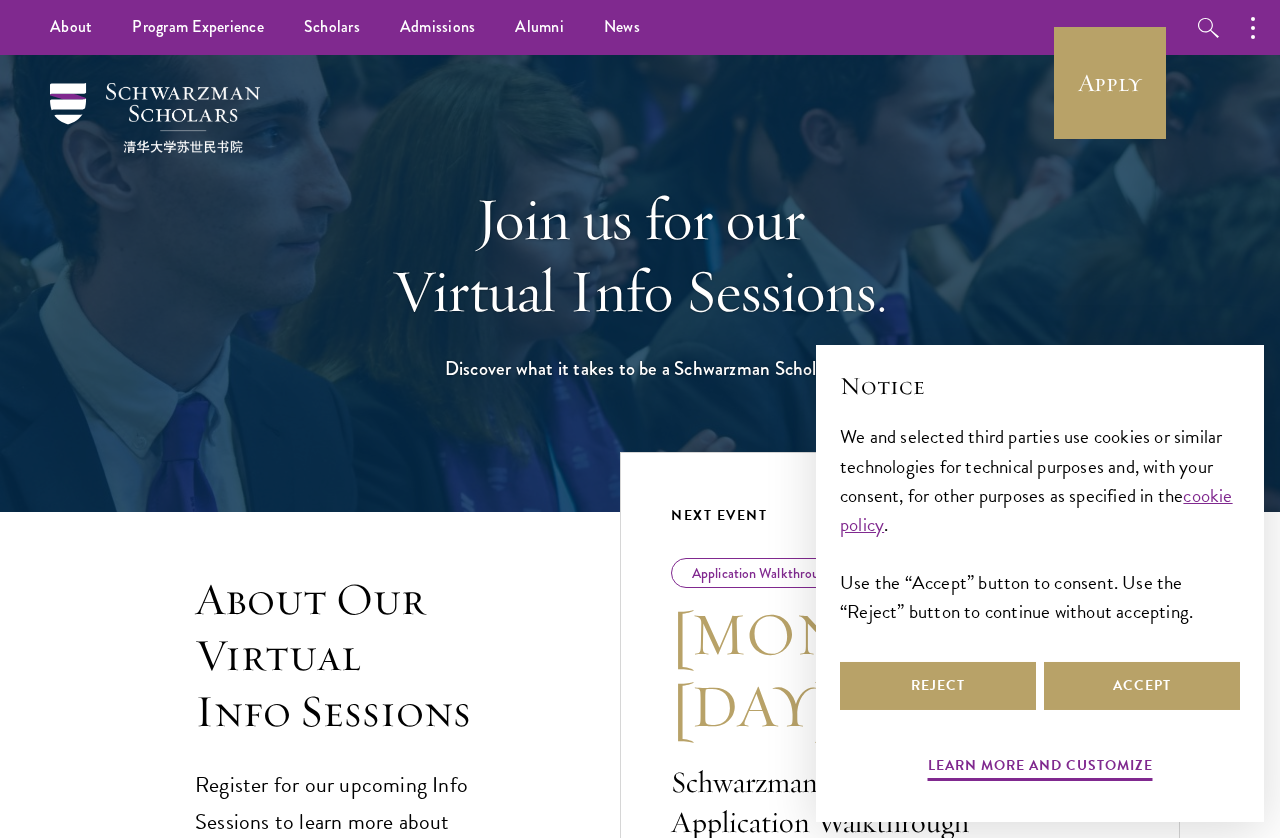click on "Scholars" at bounding box center [332, 27] 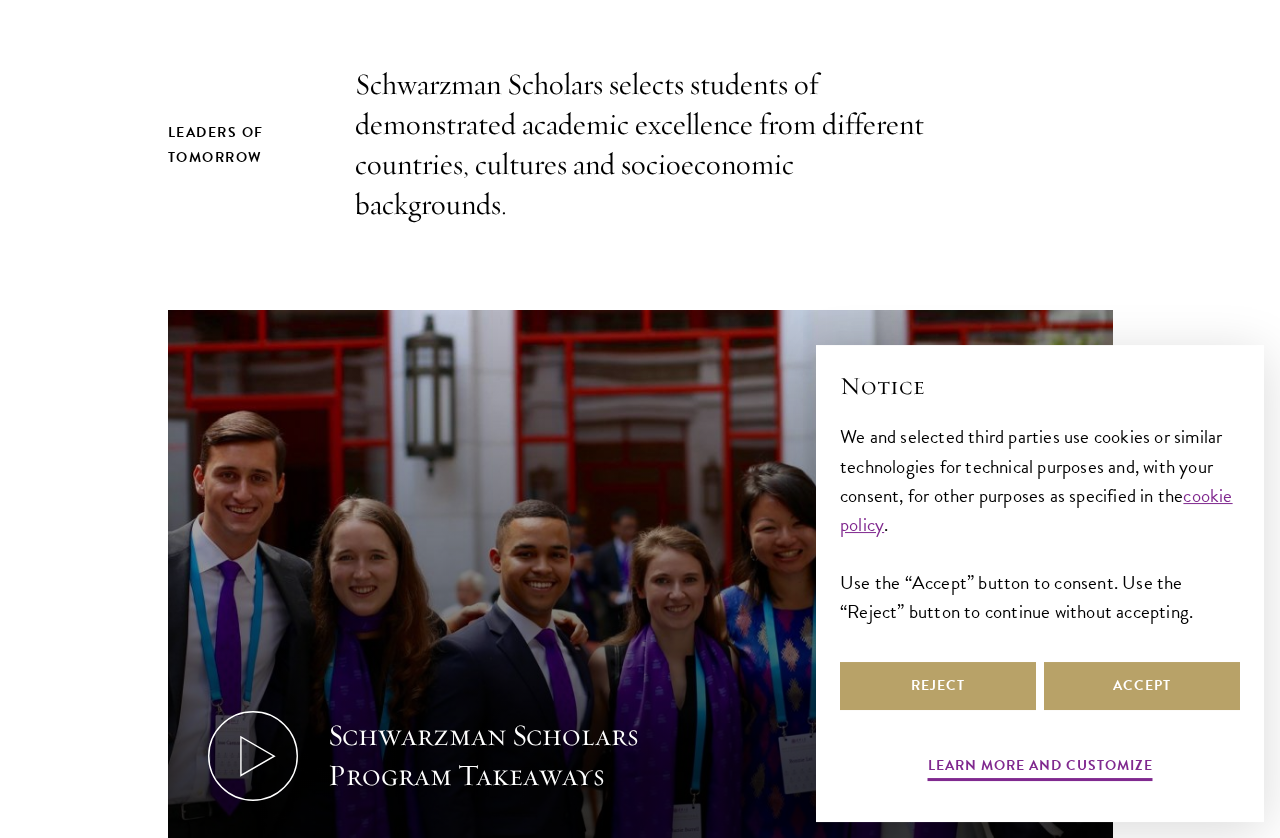 scroll, scrollTop: 852, scrollLeft: 0, axis: vertical 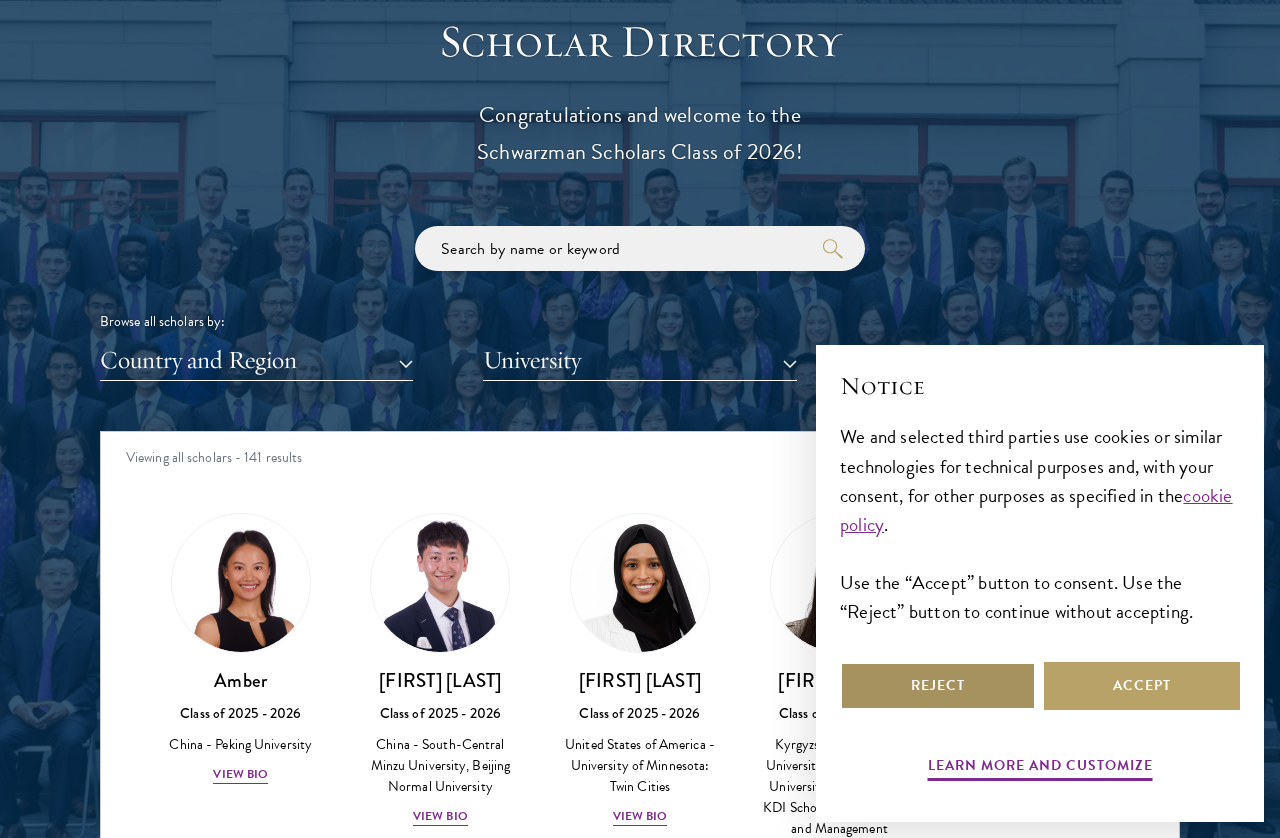 click on "Reject" at bounding box center (938, 686) 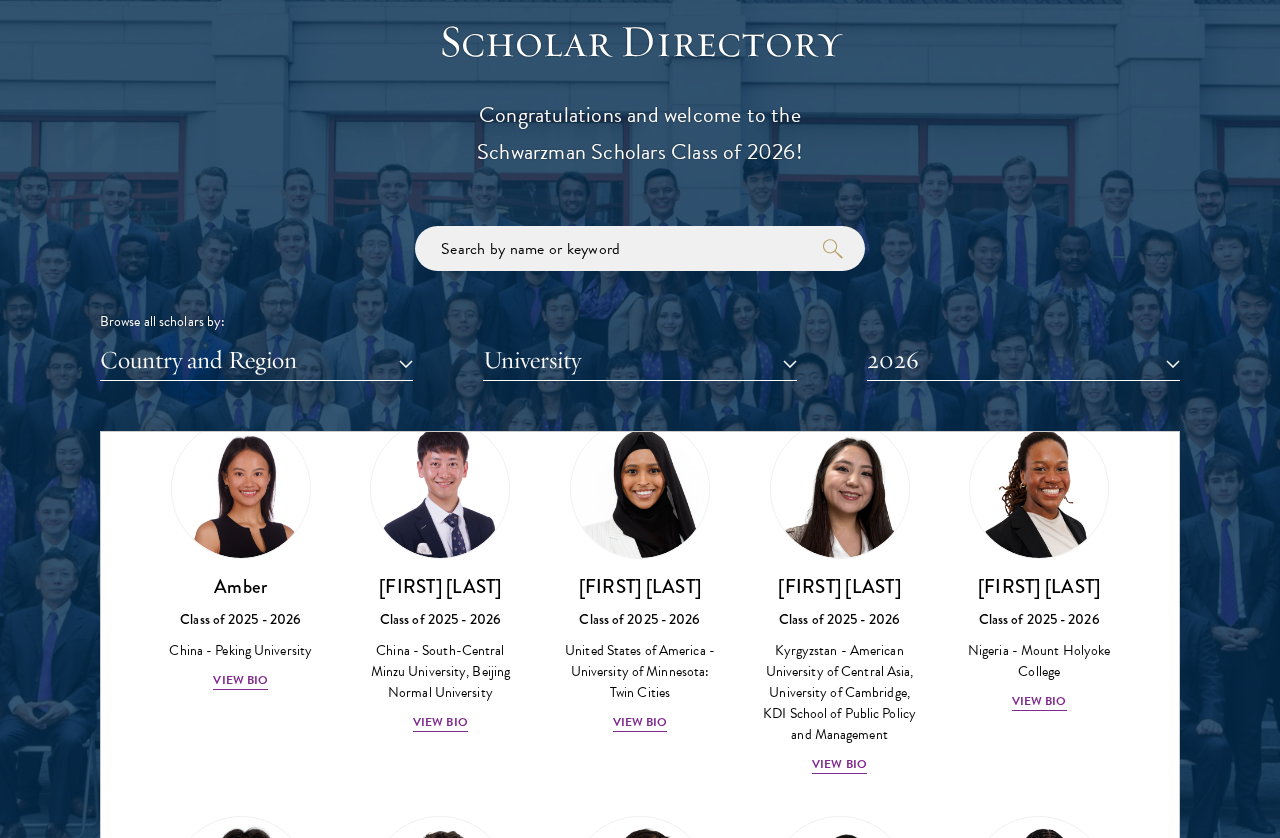 scroll, scrollTop: 102, scrollLeft: 0, axis: vertical 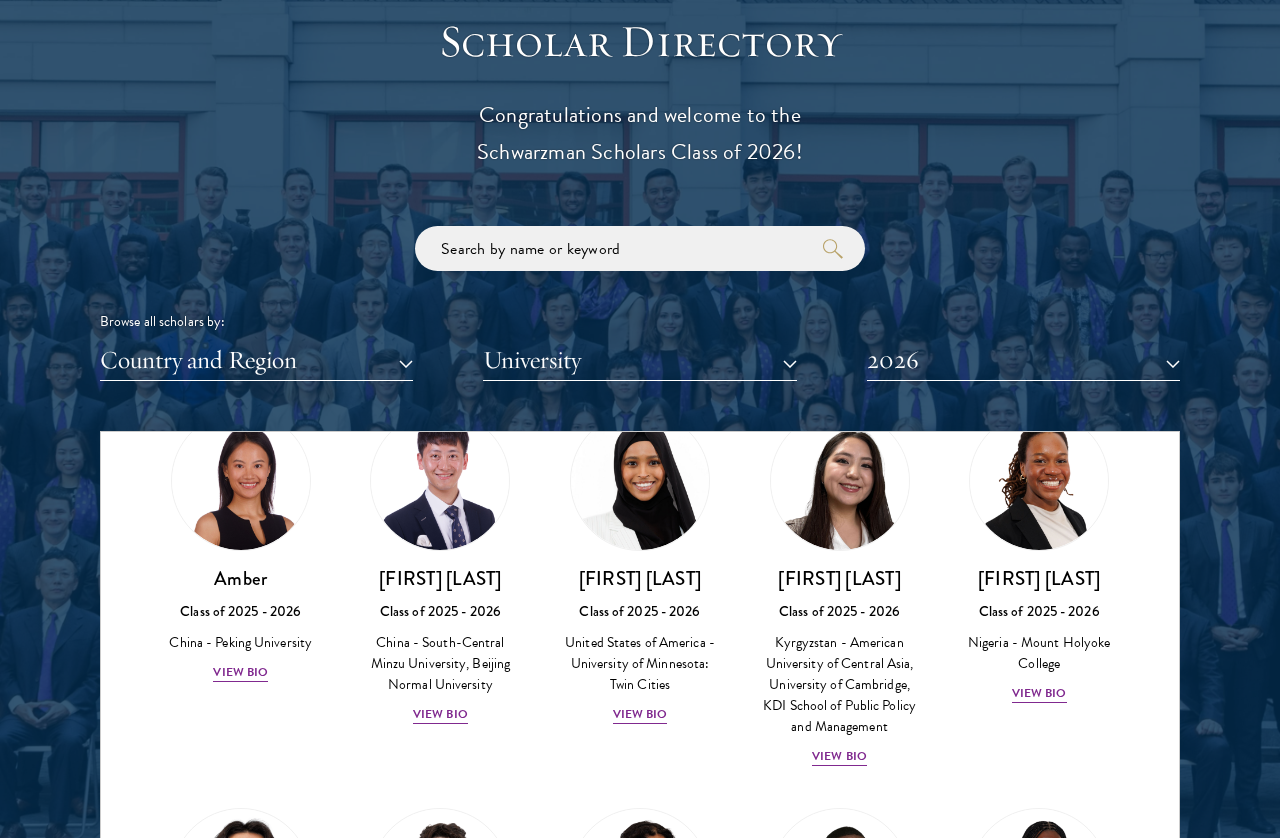 click on "View Bio" at bounding box center [240, 672] 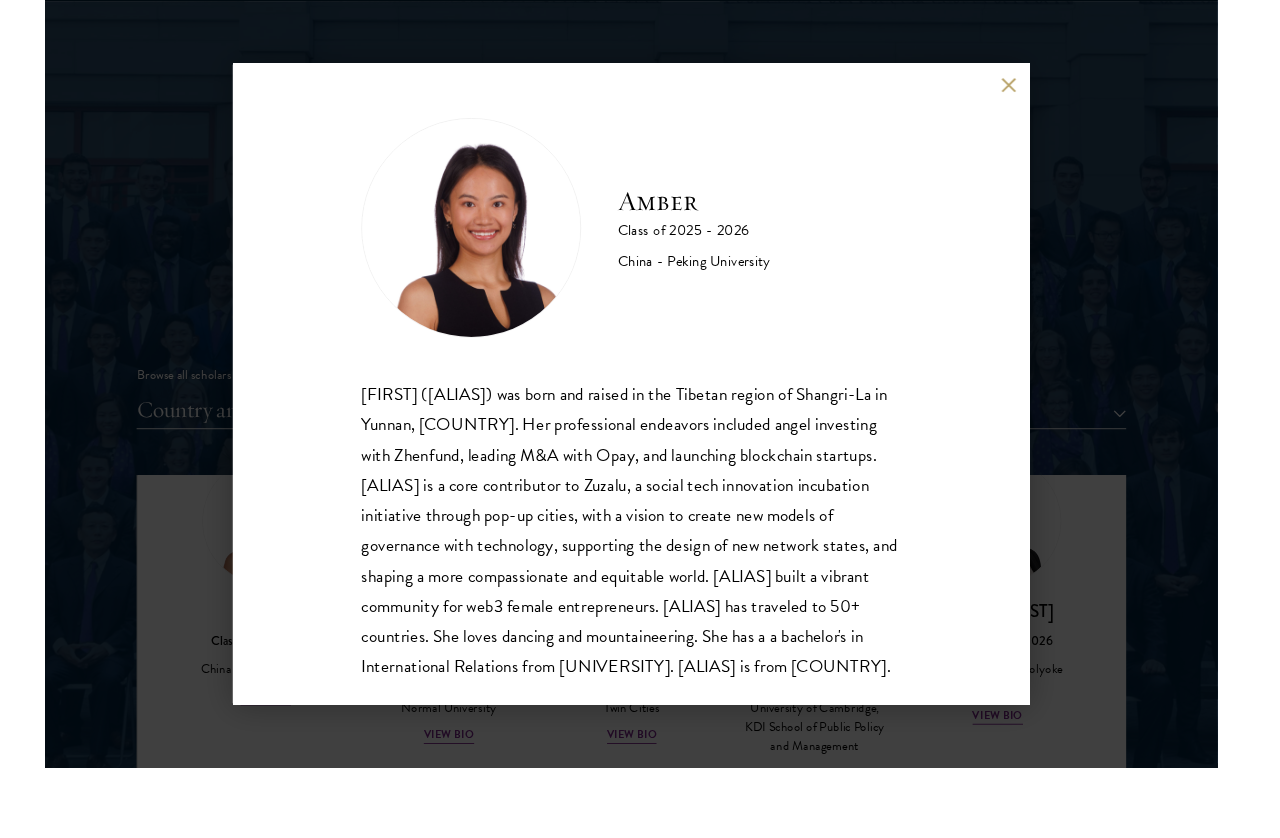 scroll, scrollTop: 2172, scrollLeft: 14, axis: both 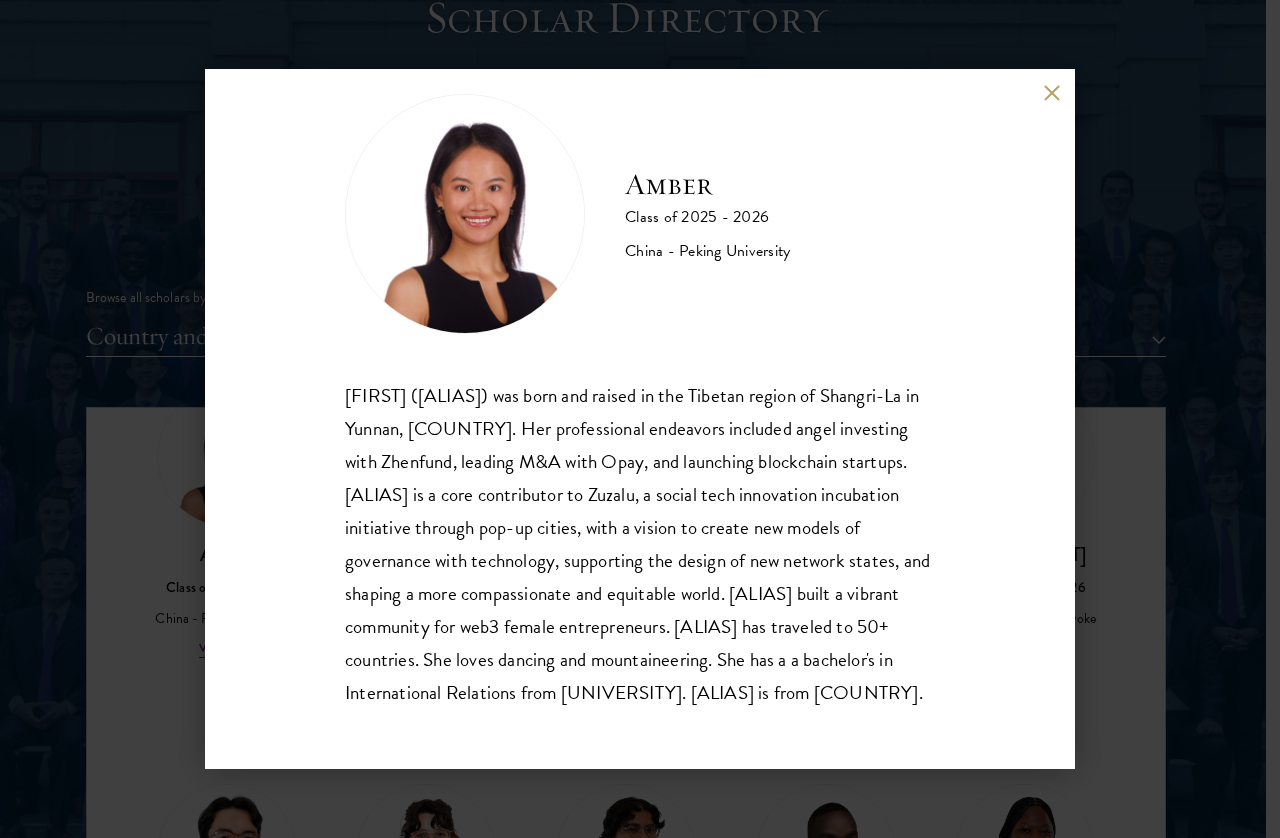 click on "Gesangzhuoma ([FIRST]) was born and raised in the Tibetan region of Shangri-La in Yunnan, [COUNTRY]. Her professional endeavors included angel investing with Zhenfund, leading M&A with Opay, and launching blockchain startups. [FIRST] is a core contributor to Zuzalu, a social tech innovation incubation initiative through pop-up cities, with a vision to create new models of governance with technology, supporting the design of new network states, and shaping a more compassionate and equitable world. [FIRST] built a vibrant community for web3 female entrepreneurs. [FIRST] has traveled to 50+ countries. She loves dancing and mountaineering. She has a a bachelor's in International Relations from [INSTITUTION]. [FIRST] is from [COUNTRY]." at bounding box center (640, 419) 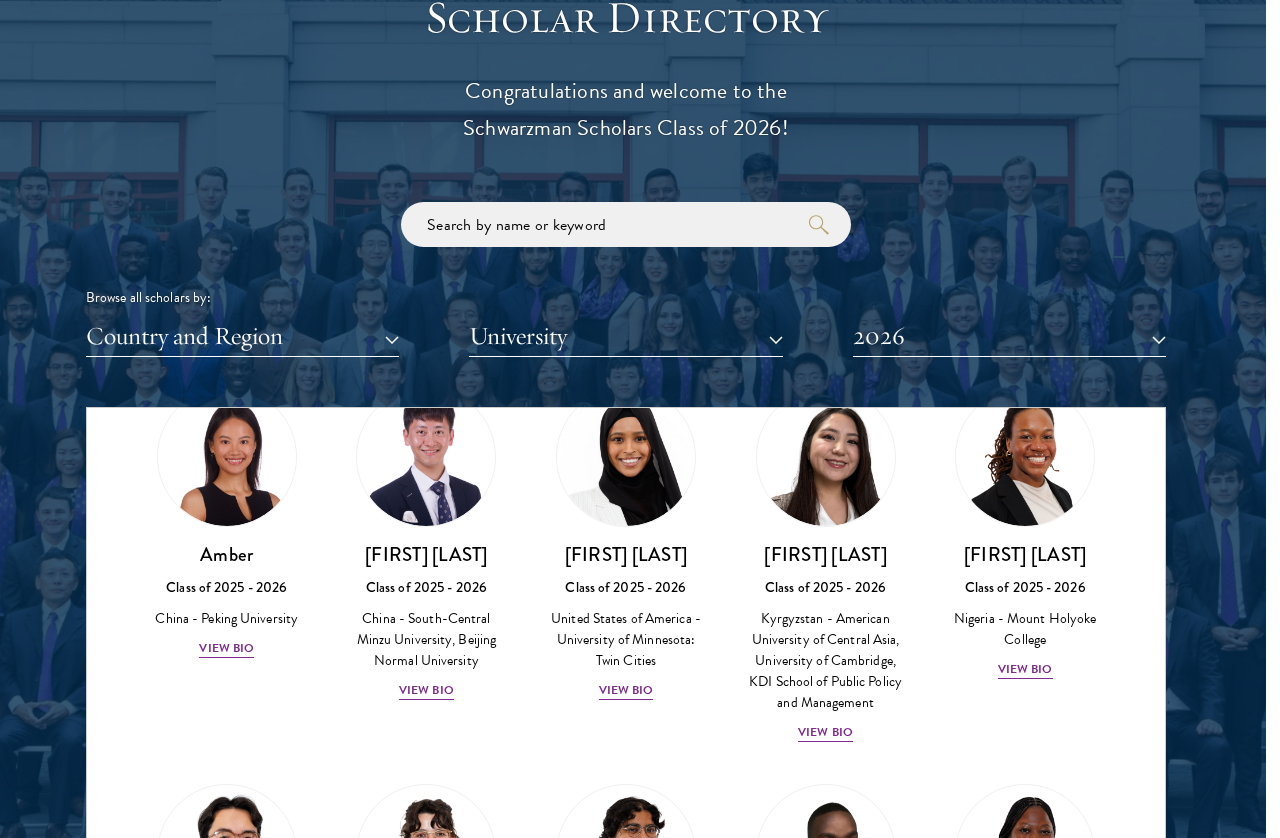 click on "Scholar Directory
Congratulations and welcome to the
Schwarzman Scholars Class of 2026!
Browse all scholars by:
Country and Region
All Countries and Regions
Afghanistan
Antigua and Barbuda
Argentina
Armenia
Australia
Austria
Azerbaijan
Bangladesh
Belarus
Benin
Bosnia and Herzegovina
Botswana
Brazil
Burkina Faso
Burundi
Cameroon
Canada
Chile
China
Colombia
cote D'Ivoire
Croatia
Denmark Ecuador Egypt" at bounding box center [626, 498] 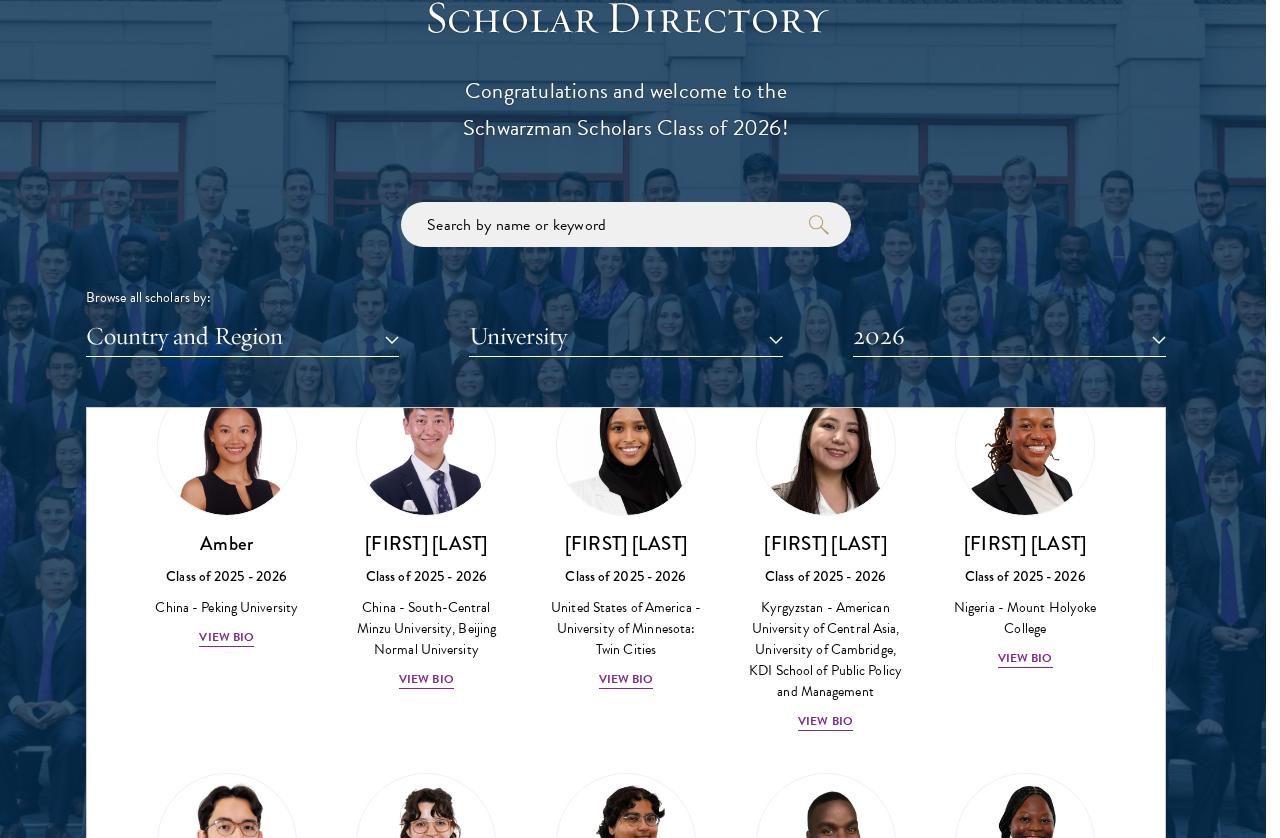 scroll, scrollTop: 112, scrollLeft: 0, axis: vertical 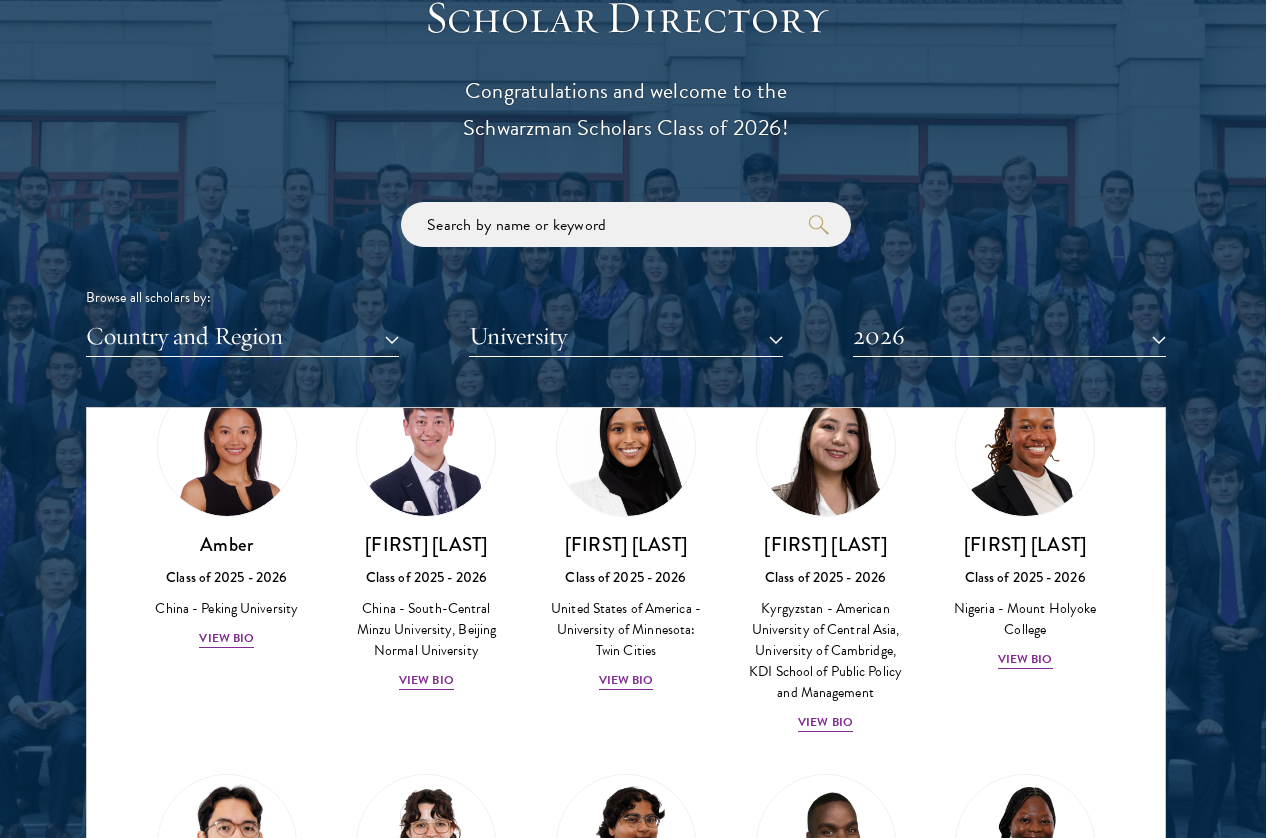 click on "View Bio" at bounding box center (1025, 659) 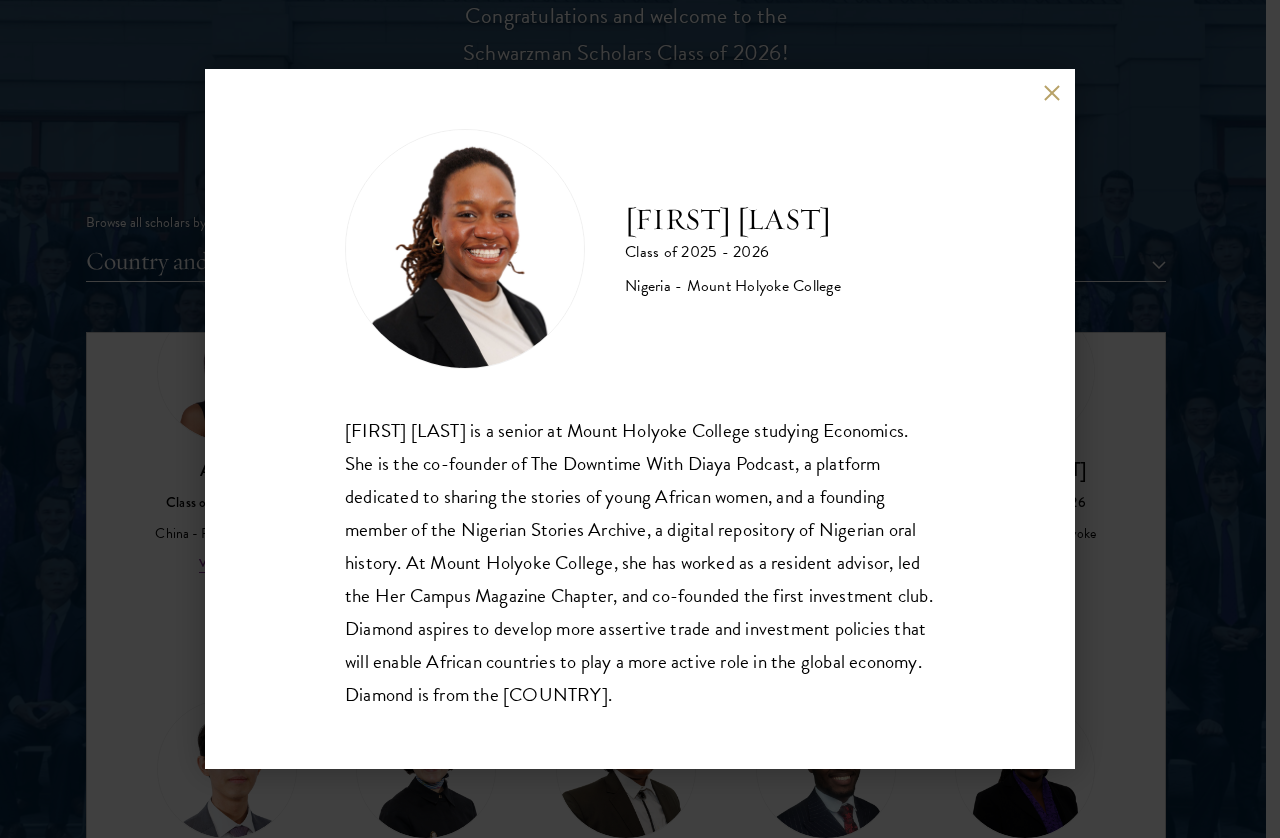 scroll, scrollTop: 2248, scrollLeft: 14, axis: both 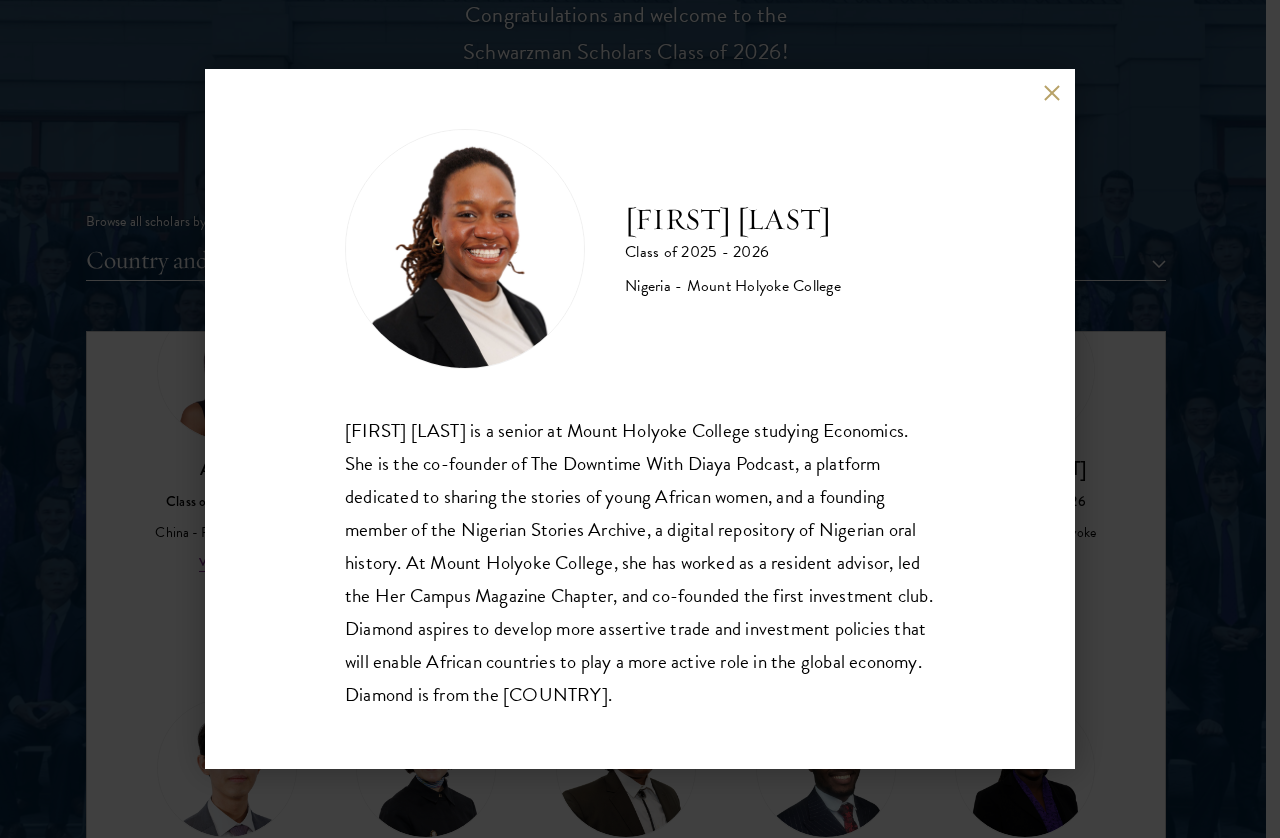 click on "[FIRST] [LAST]
Class of 2025 - 2026
Nigeria - Mount Holyoke College
[FIRST] [LAST] is a senior at Mount Holyoke College studying Economics. She is the co-founder of The Downtime With Diaya Podcast, a platform dedicated to sharing the stories of young African women, and a founding member of the Nigerian Stories Archive, a digital repository of Nigerian oral history. At Mount Holyoke College, she has worked as a resident advisor, led the Her Campus Magazine Chapter, and co-founded the first investment club. [FIRST] aspires to develop more assertive trade and investment policies that will enable African countries to play a more active role in the global economy. [FIRST] is from Nigeria." at bounding box center [640, 419] 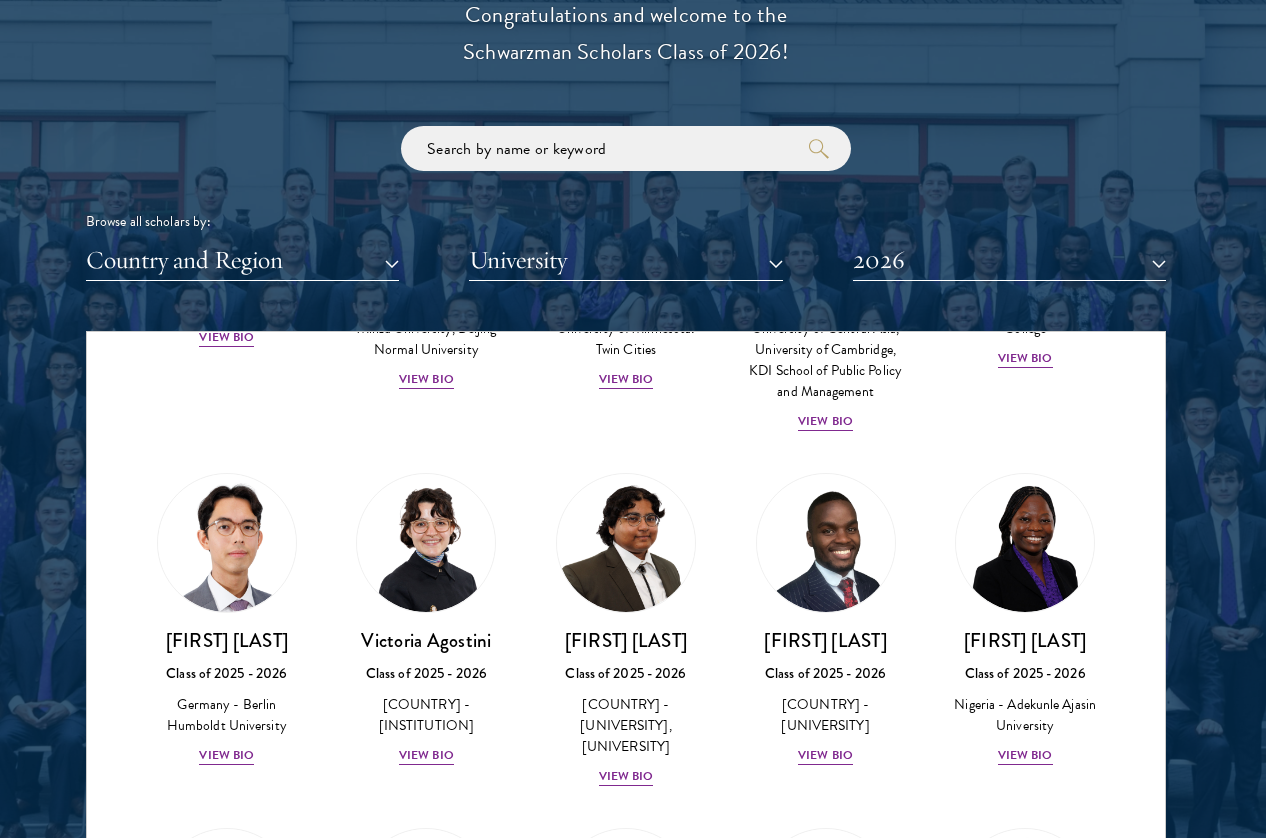 scroll, scrollTop: 335, scrollLeft: 0, axis: vertical 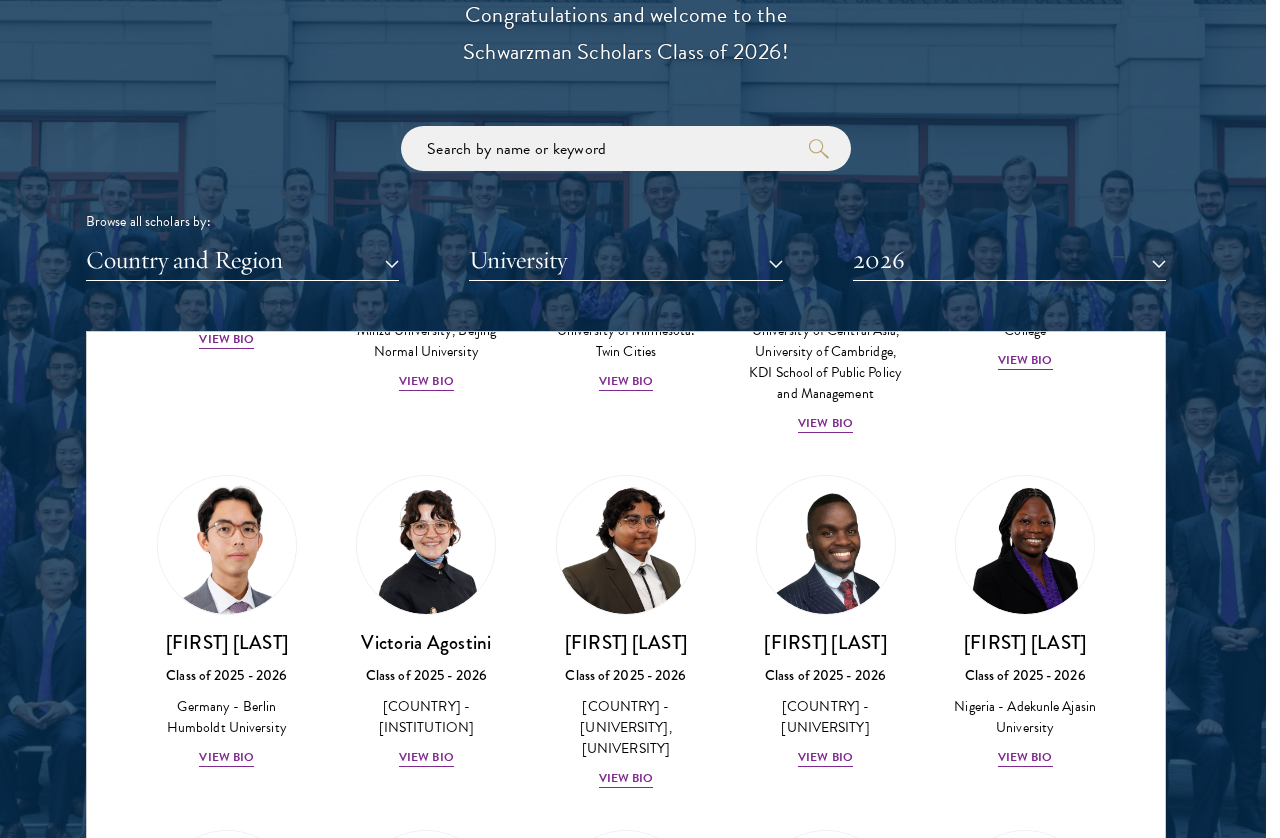 click on "View Bio" at bounding box center (226, 757) 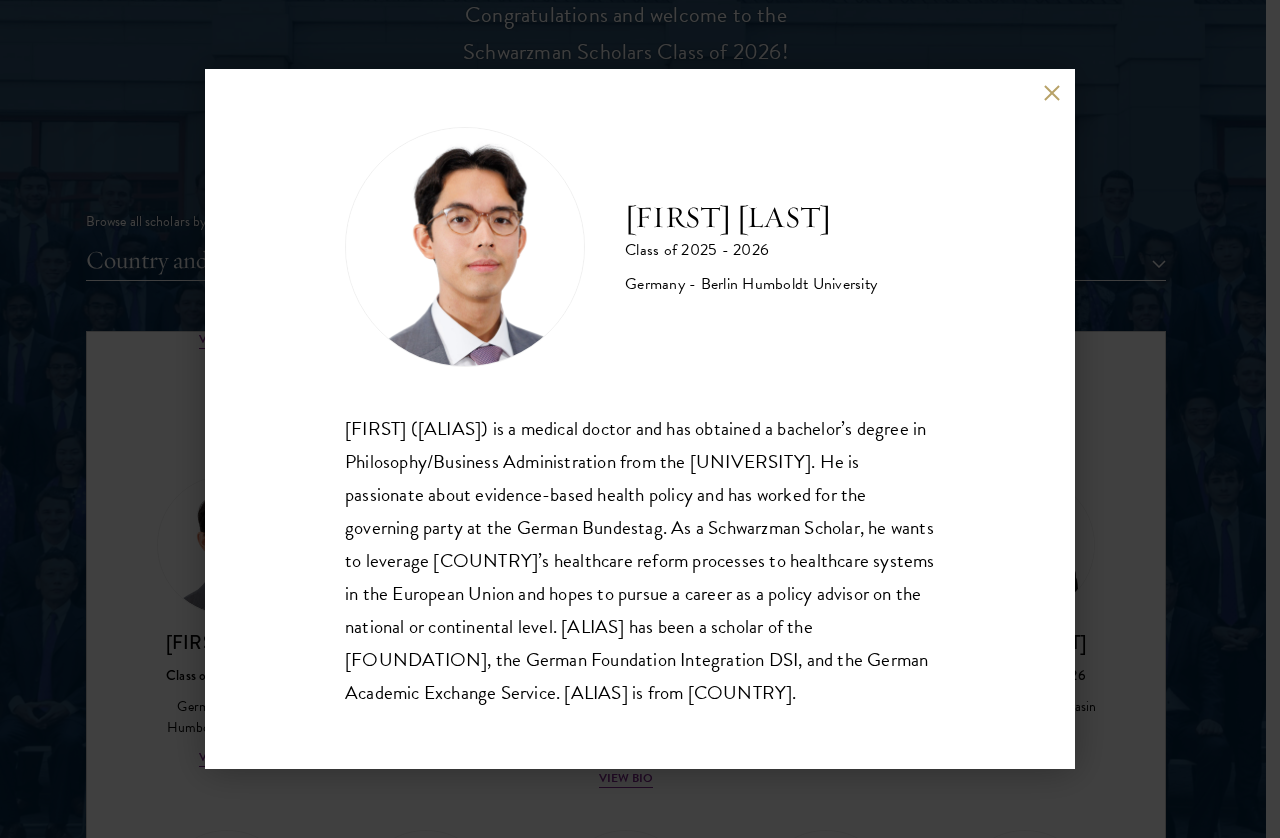 scroll, scrollTop: 2, scrollLeft: 0, axis: vertical 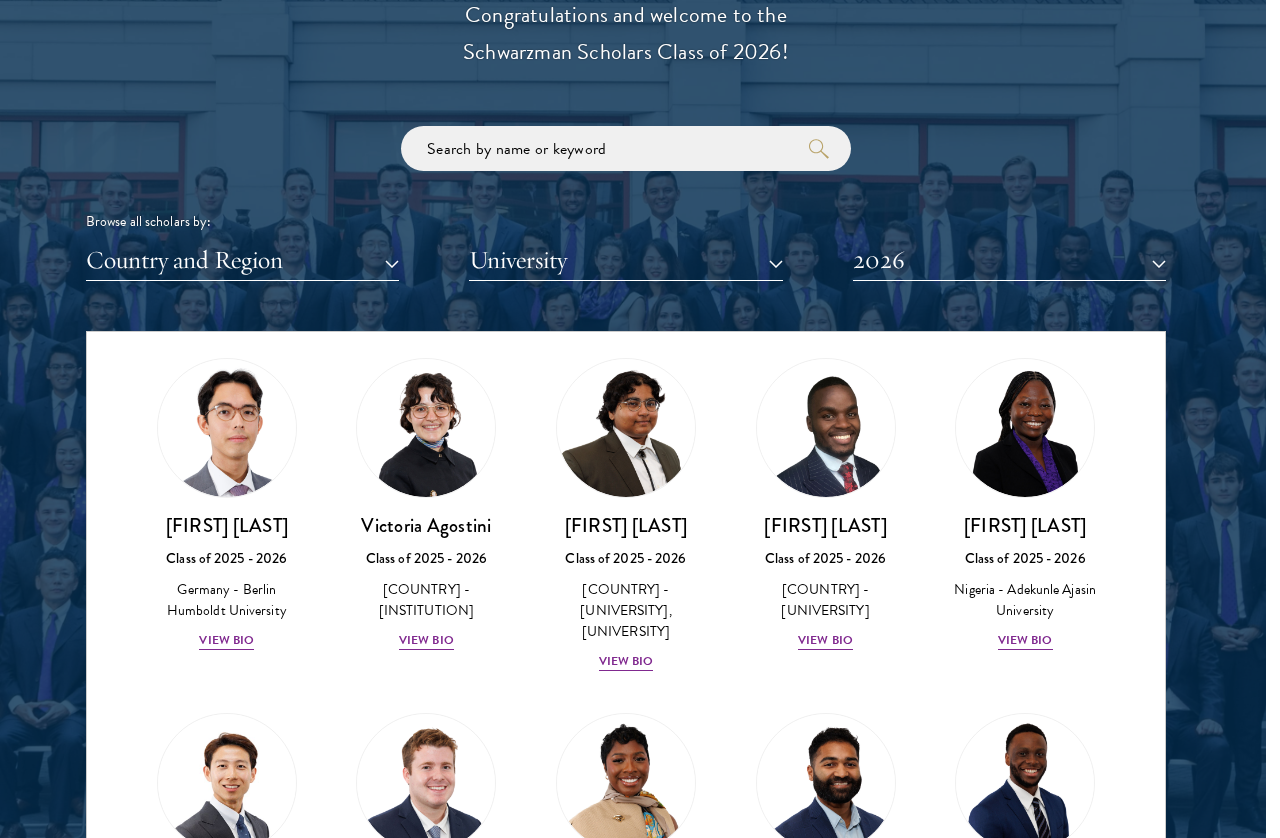 click on "View Bio" at bounding box center (426, 640) 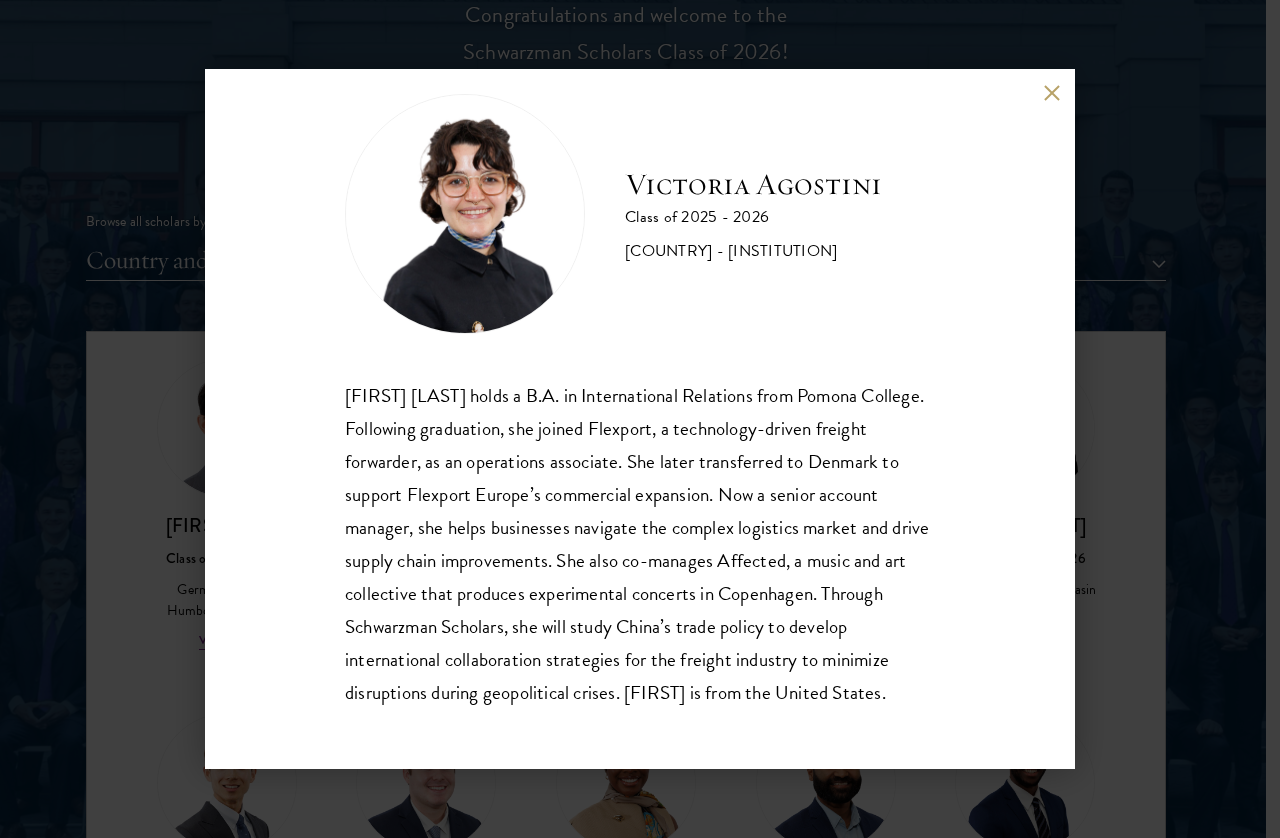 scroll, scrollTop: 35, scrollLeft: 0, axis: vertical 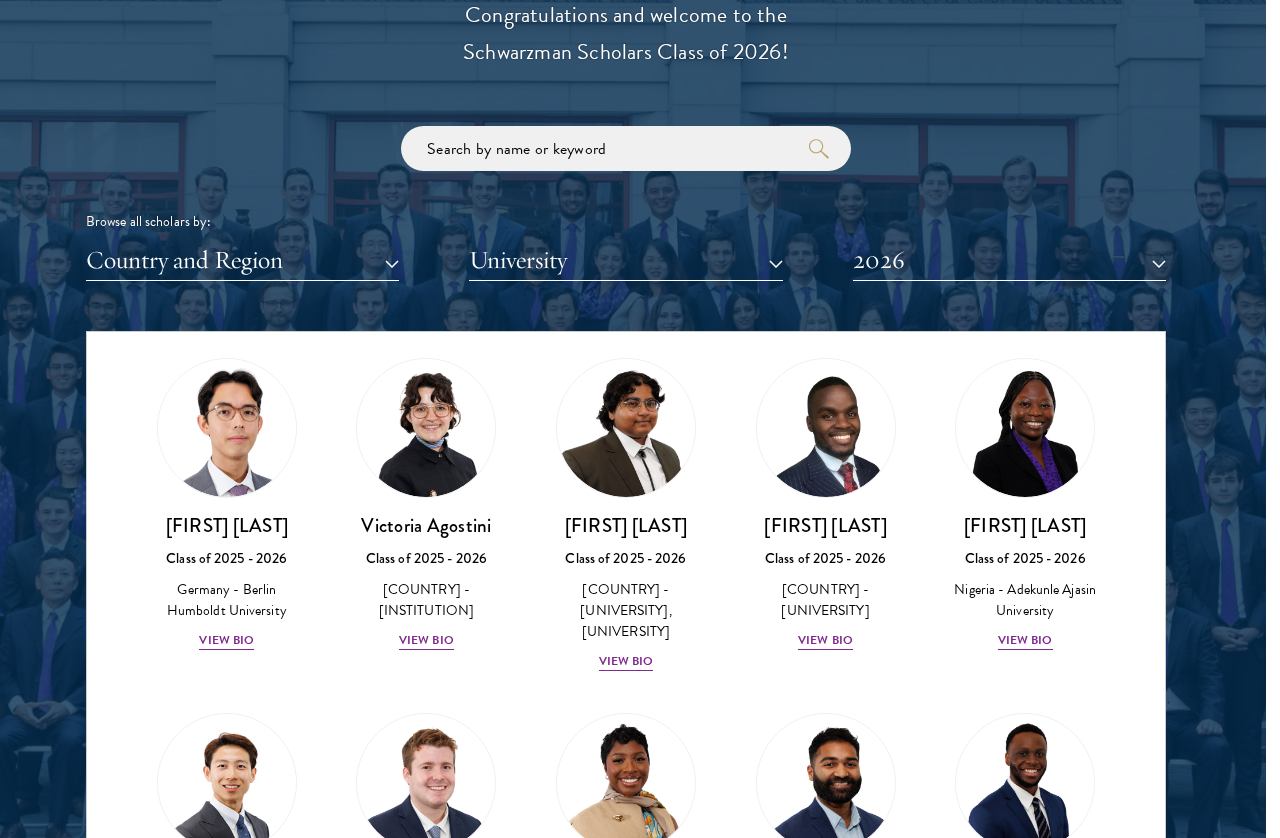 click on "View Bio" at bounding box center (626, 661) 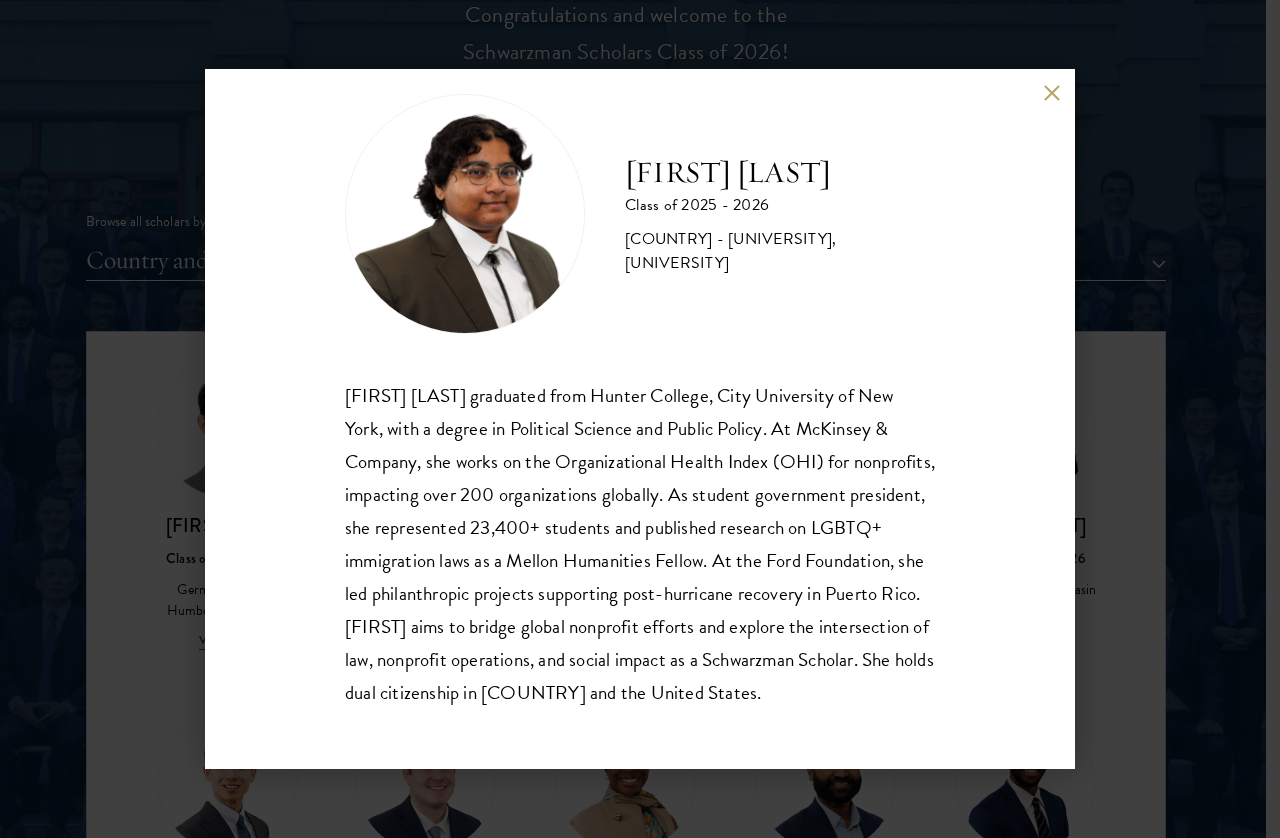 scroll, scrollTop: 35, scrollLeft: 0, axis: vertical 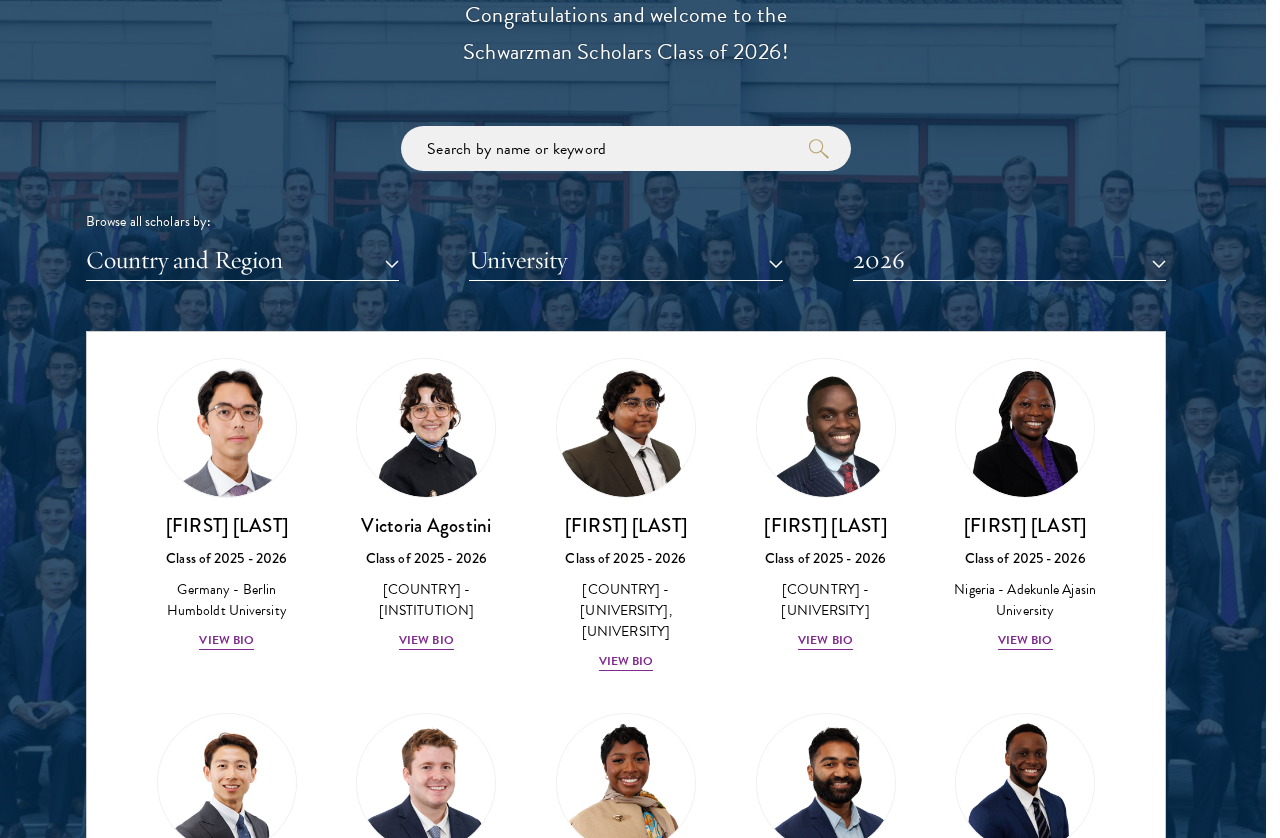 click on "View Bio" at bounding box center [825, 640] 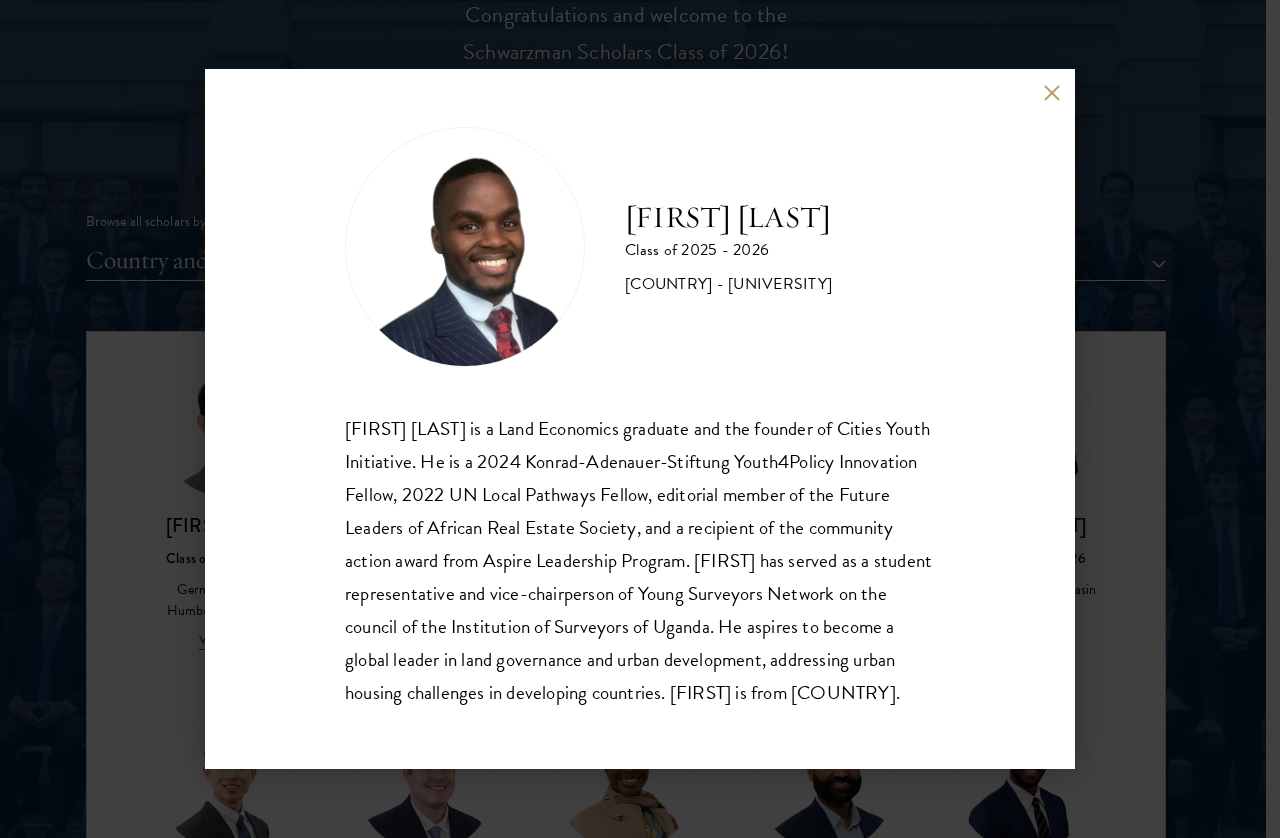scroll, scrollTop: 35, scrollLeft: 0, axis: vertical 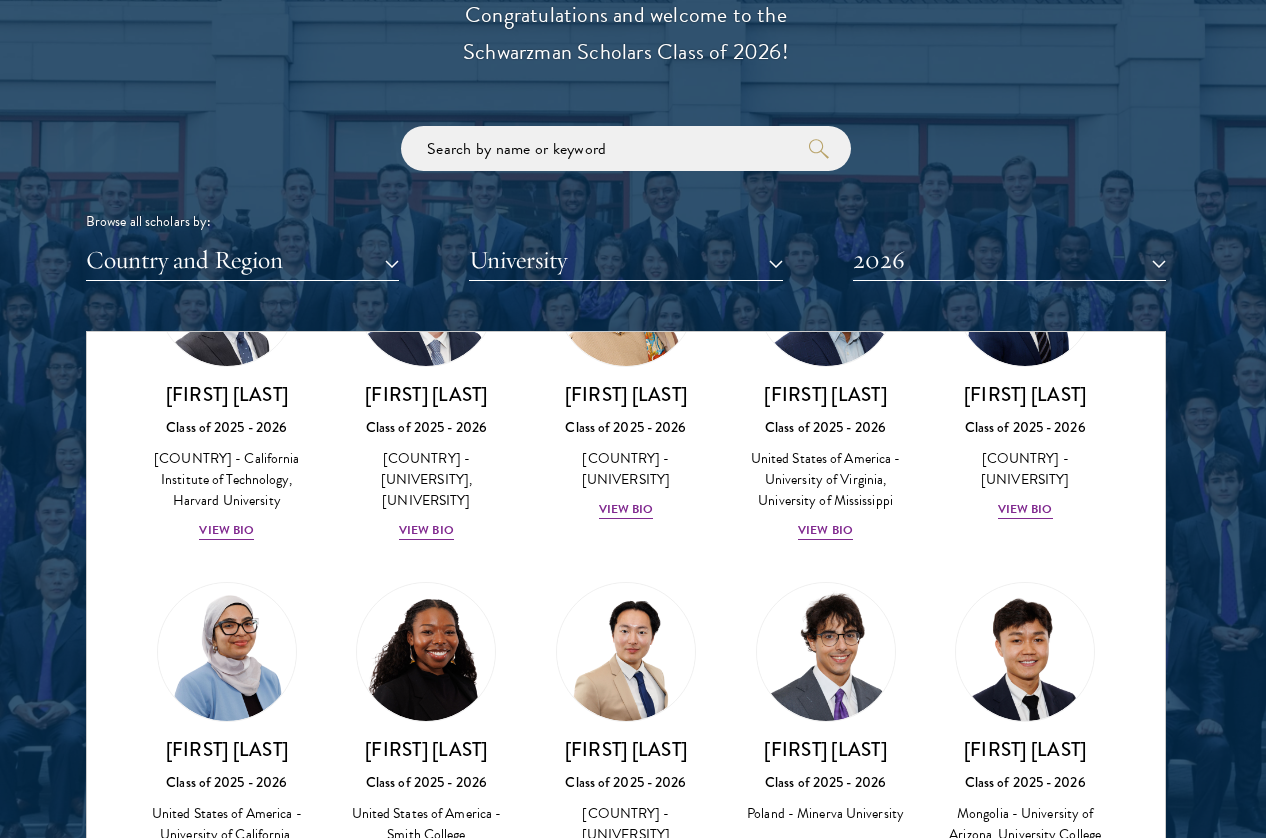 click on "View Bio" at bounding box center (226, 530) 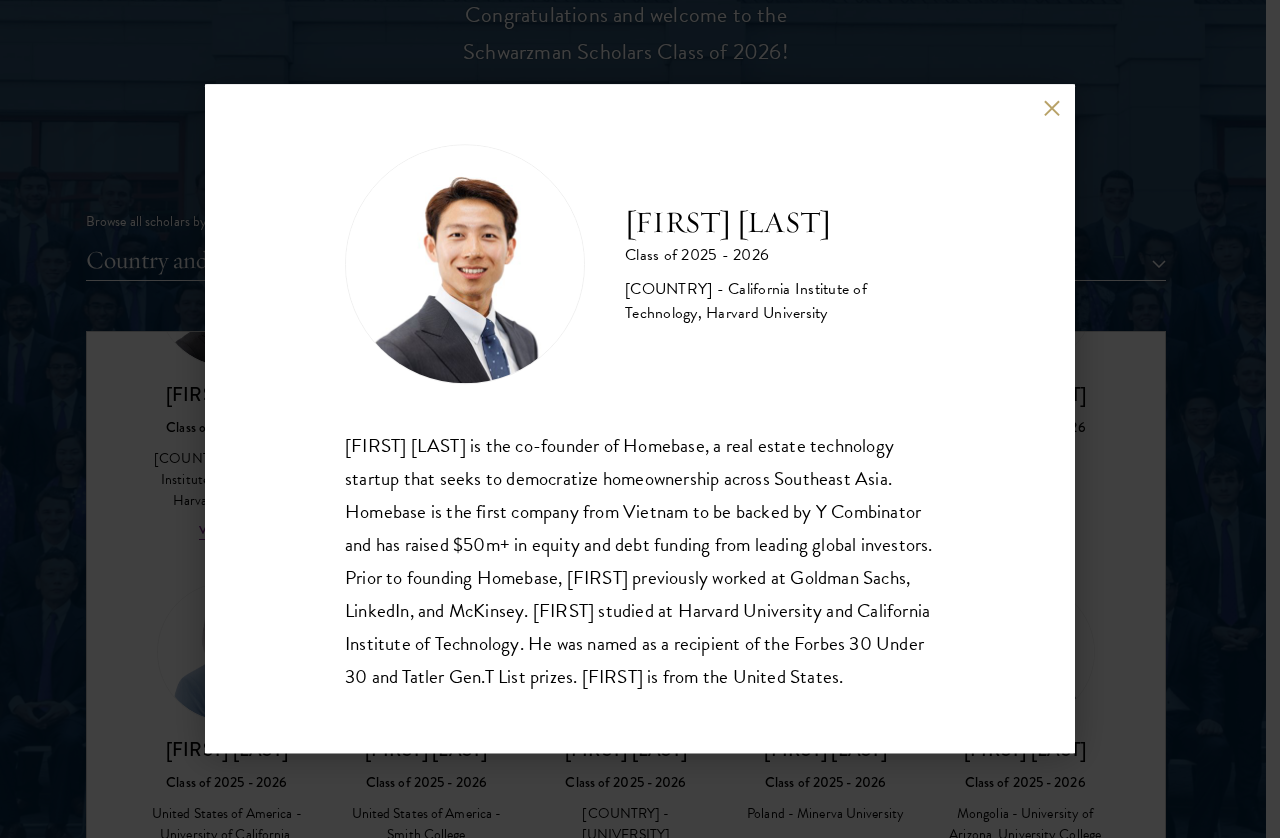 scroll, scrollTop: 2, scrollLeft: 0, axis: vertical 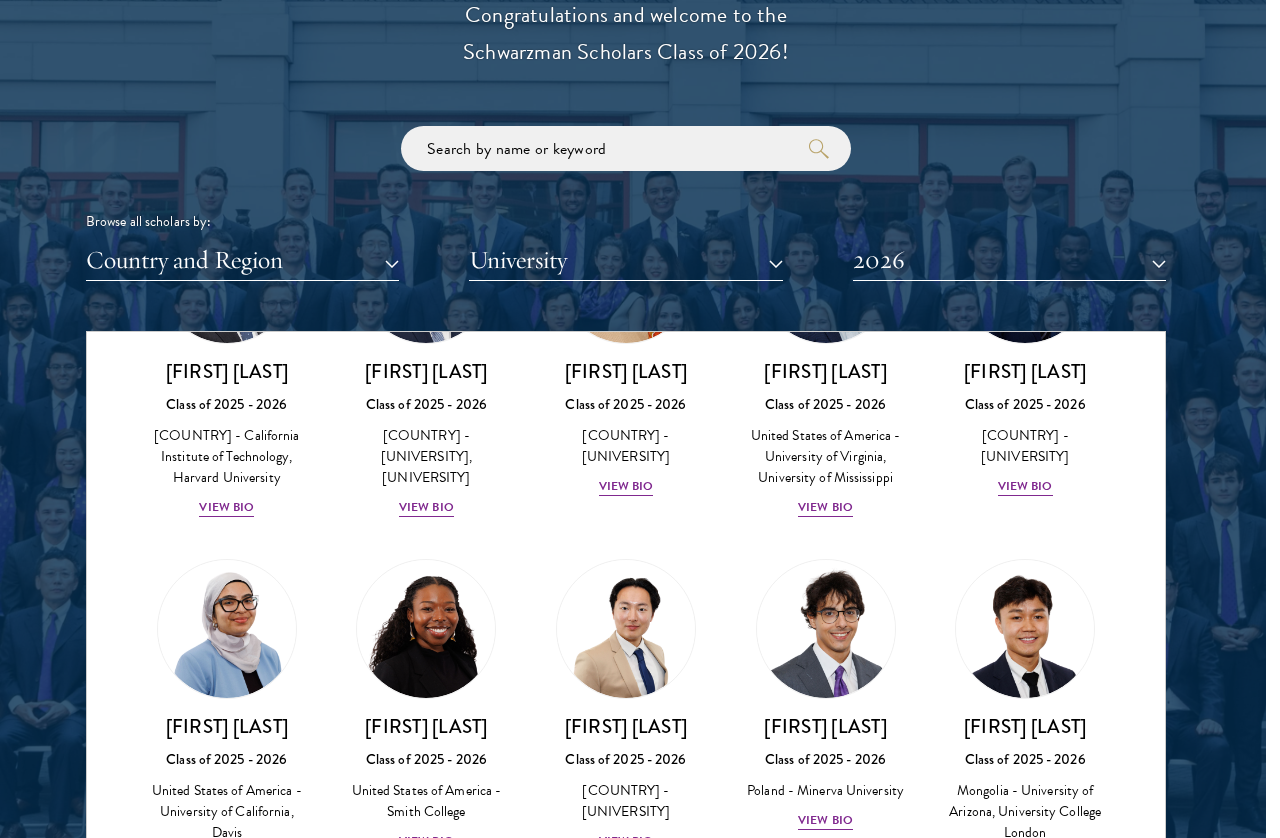 click on "View Bio" at bounding box center (426, 507) 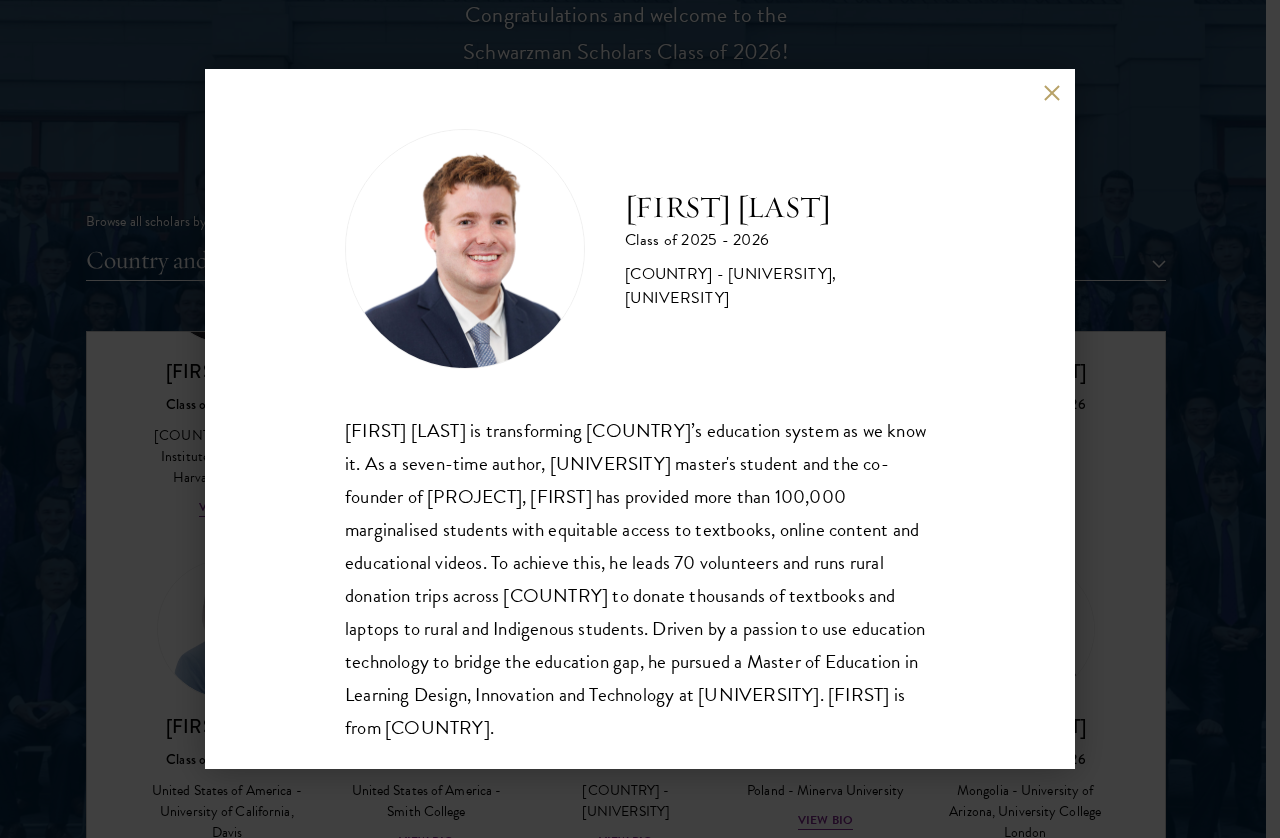 click on "[FIRST] [LAST] is transforming [COUNTRY]’s education system as we know it. As a seven-time author, [UNIVERSITY] master's student and the co-founder of [PROJECT], [FIRST] has provided more than 100,000 marginalised students with equitable access to textbooks, online content and educational videos. To achieve this, he leads 70 volunteers and runs rural donation trips across [COUNTRY] to donate thousands of textbooks and laptops to rural and Indigenous students. Driven by a passion to use education technology to bridge the education gap, he pursued a Master of Education in Learning Design, Innovation and Technology at [UNIVERSITY]. [FIRST] is from [COUNTRY]." at bounding box center (640, 419) 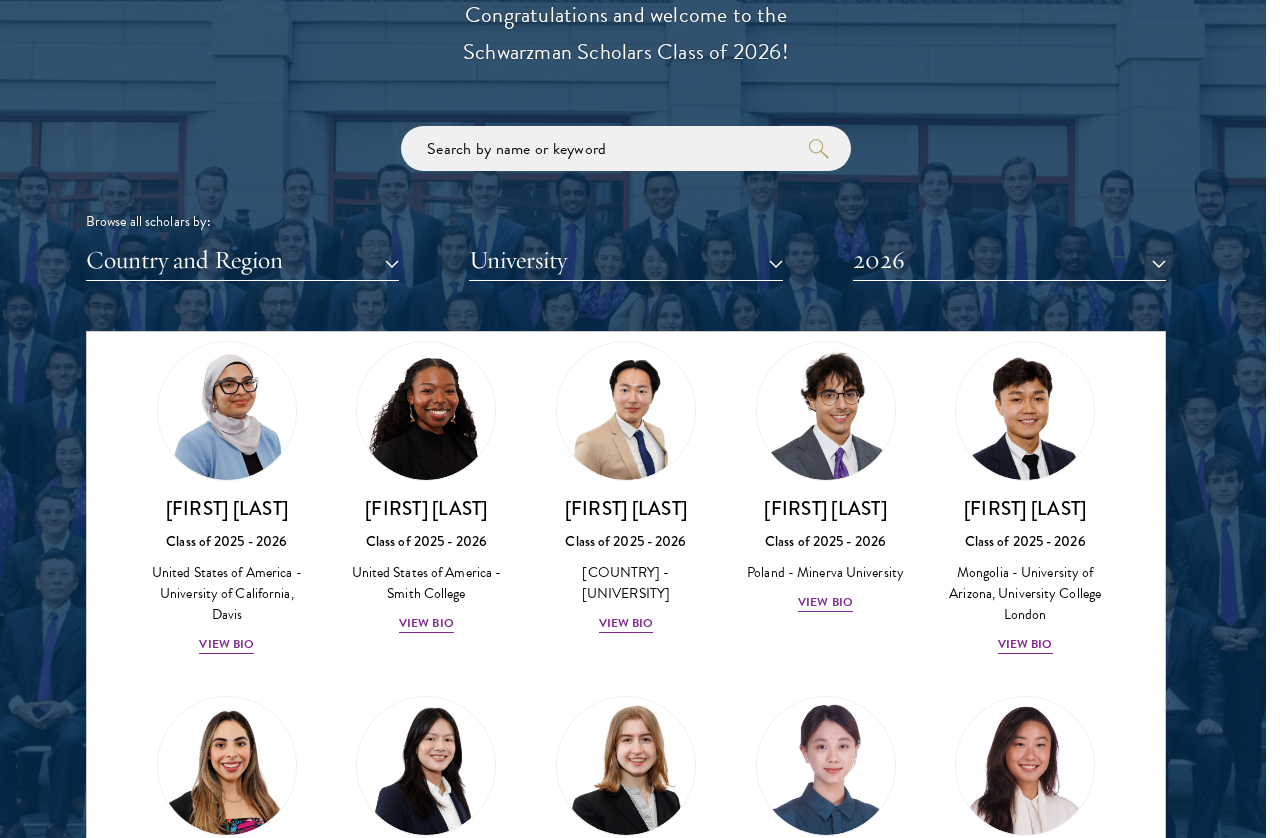 scroll, scrollTop: 1184, scrollLeft: 0, axis: vertical 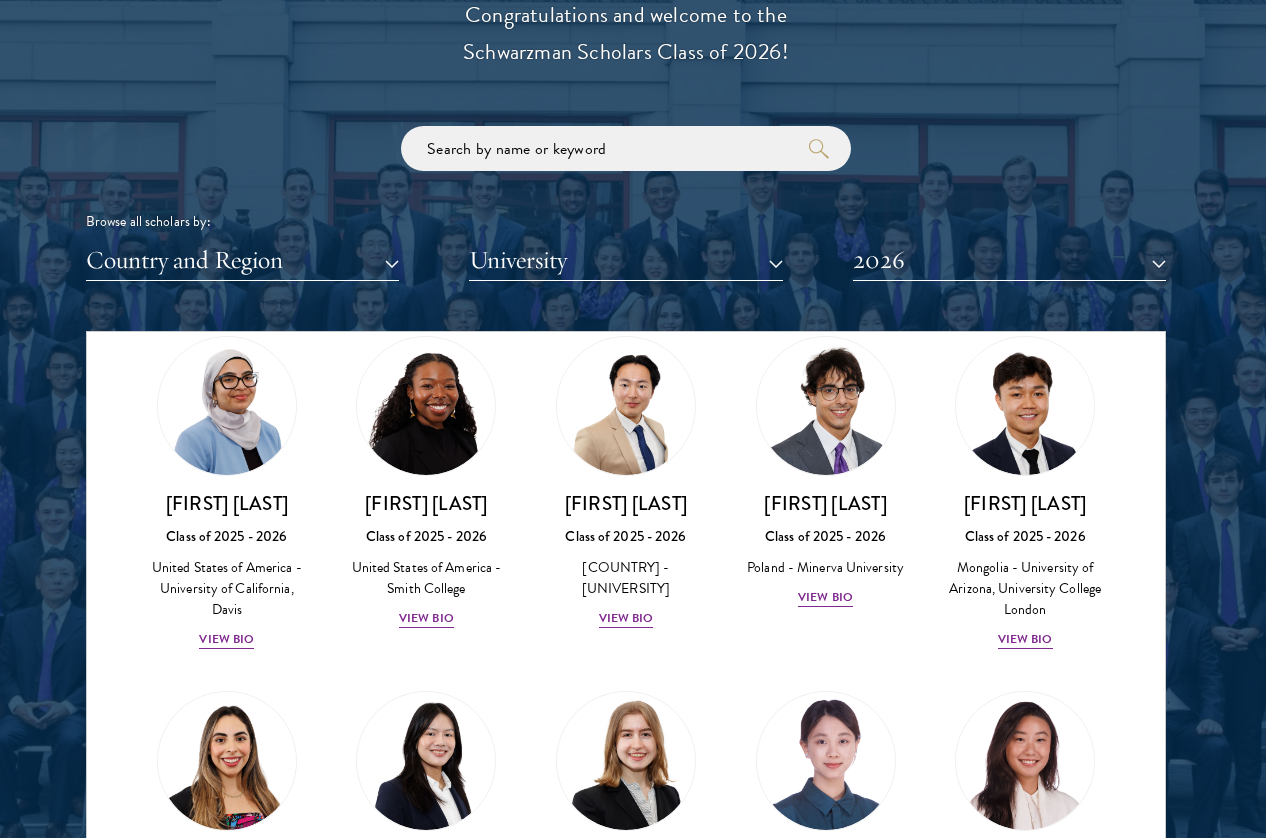 click on "View Bio" at bounding box center (626, 618) 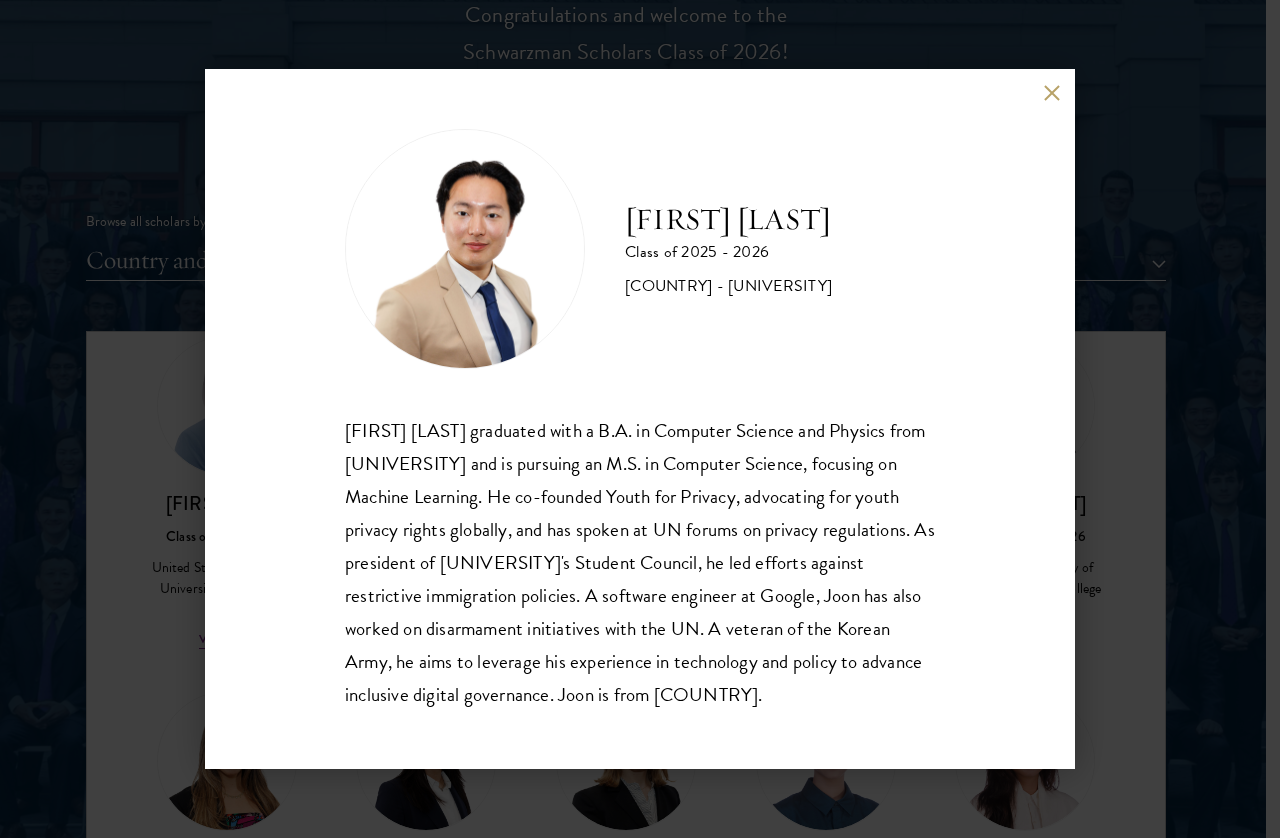 click on "[FIRST] [LAST]
Class of 2025 - 2026
[COUNTRY] - [UNIVERSITY]
[FIRST] [LAST] graduated with a B.A. in Computer Science and Physics from [UNIVERSITY] and is pursuing an M.S. in Computer Science, focusing on Machine Learning. He co-founded Youth for Privacy, advocating for youth privacy rights globally, and has spoken at UN forums on privacy regulations. As president of [UNIVERSITY]'s Student Council, he led efforts against restrictive immigration policies. A software engineer at Google, [FIRST] has also worked on disarmament initiatives with the UN. A veteran of the Korean Army, he aims to leverage his experience in technology and policy to advance inclusive digital governance. [FIRST] is from [COUNTRY]." at bounding box center (640, 419) 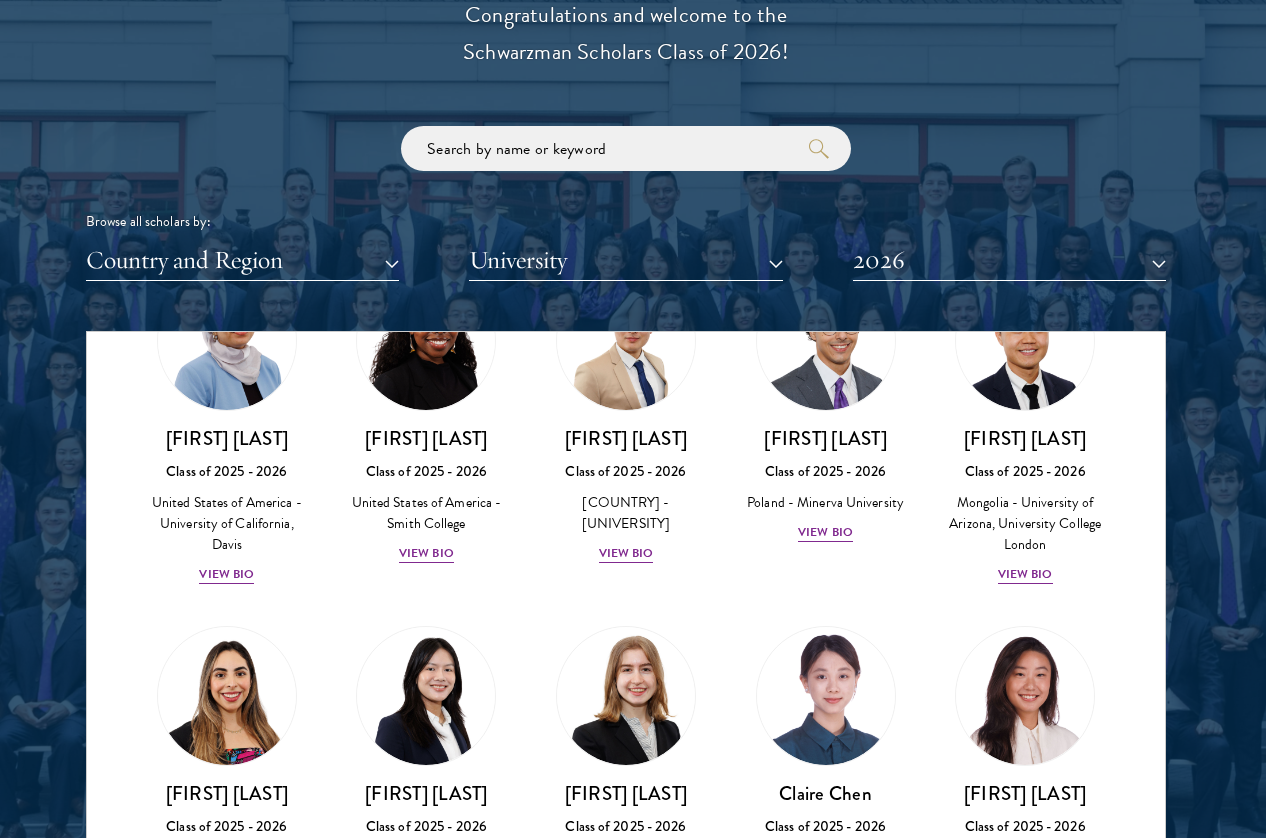 scroll, scrollTop: 1252, scrollLeft: 0, axis: vertical 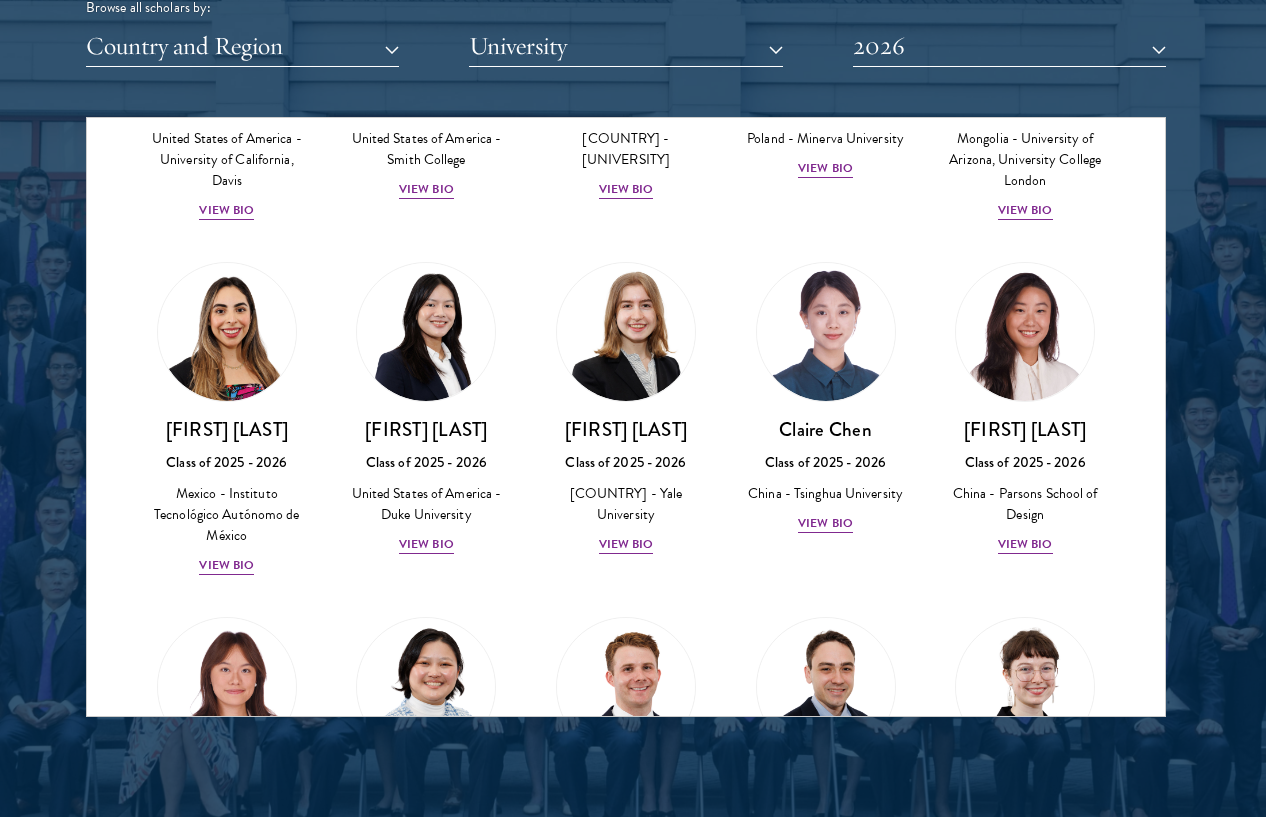 click on "View Bio" at bounding box center [426, 544] 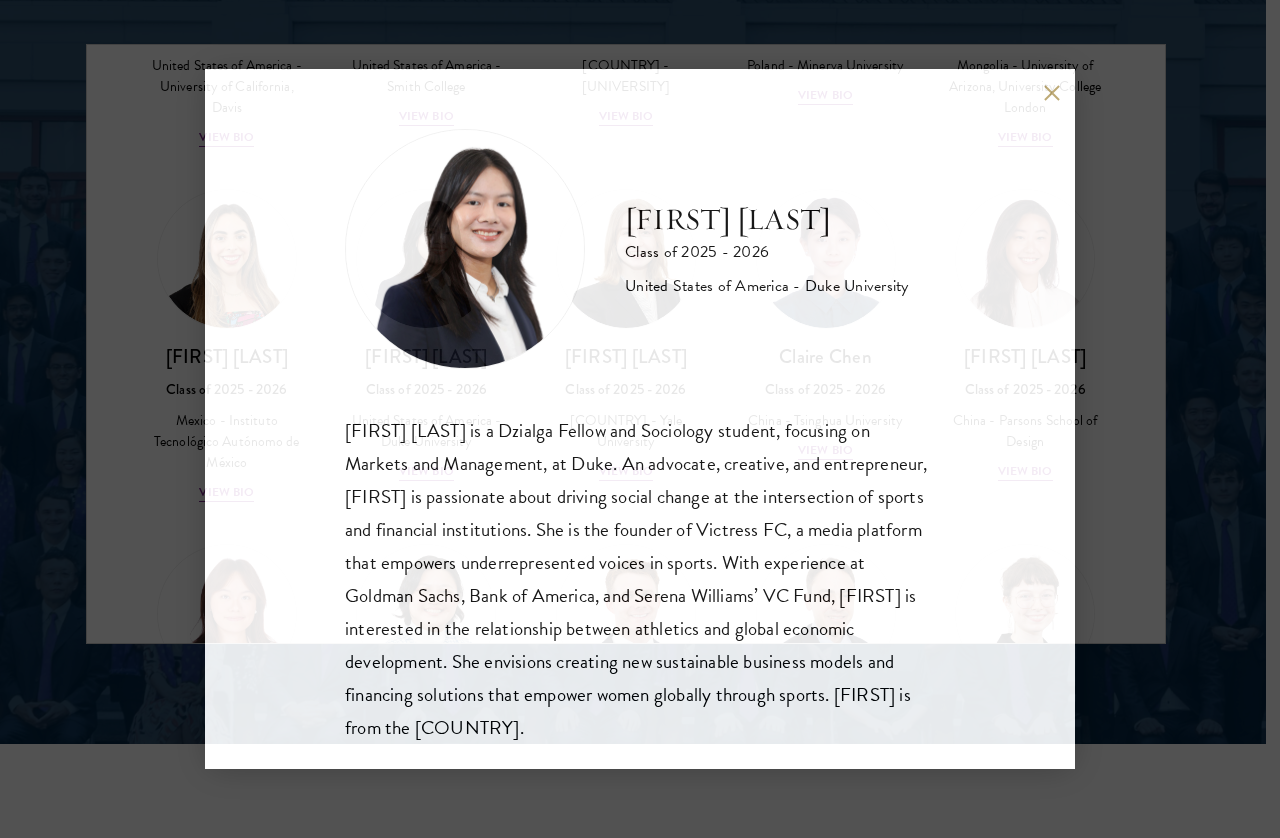 scroll, scrollTop: 2537, scrollLeft: 14, axis: both 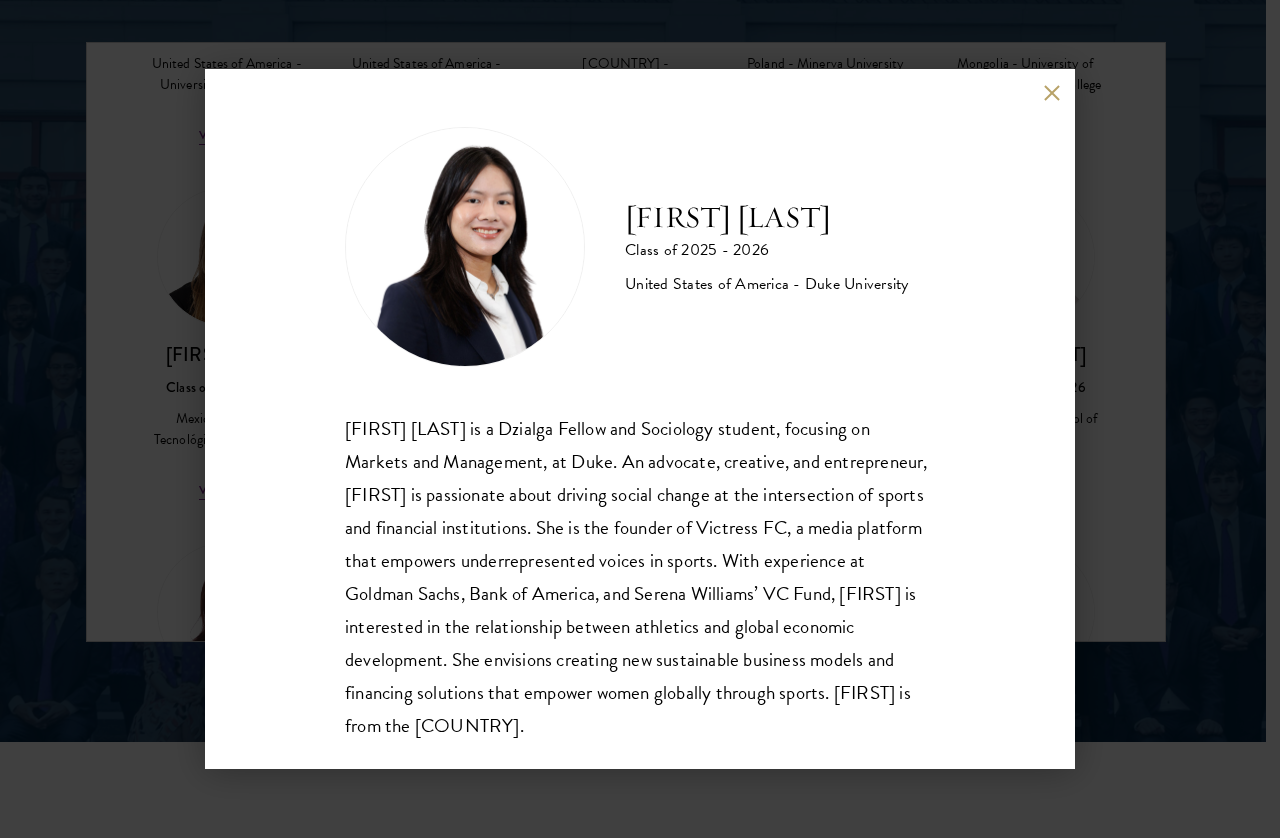 click on "[FIRST] [LAST]
Class of 2025 - 2026
[COUNTRY] - [INSTITUTION]
[FIRST] [LAST] is a Dzialga Fellow and Sociology student, focusing on Markets and Management, at Duke. An advocate, creative, and entrepreneur, [FIRST] is passionate about driving social change at the intersection of sports and financial institutions. She is the founder of Victress FC, a media platform that empowers underrepresented voices in sports. With experience at Goldman Sachs, Bank of America, and Serena Williams’ VC Fund, [FIRST] is interested in the relationship between athletics and global economic development. She envisions creating new sustainable business models and financing solutions that empower women globally through sports. [FIRST] is from the [COUNTRY]." at bounding box center [640, 419] 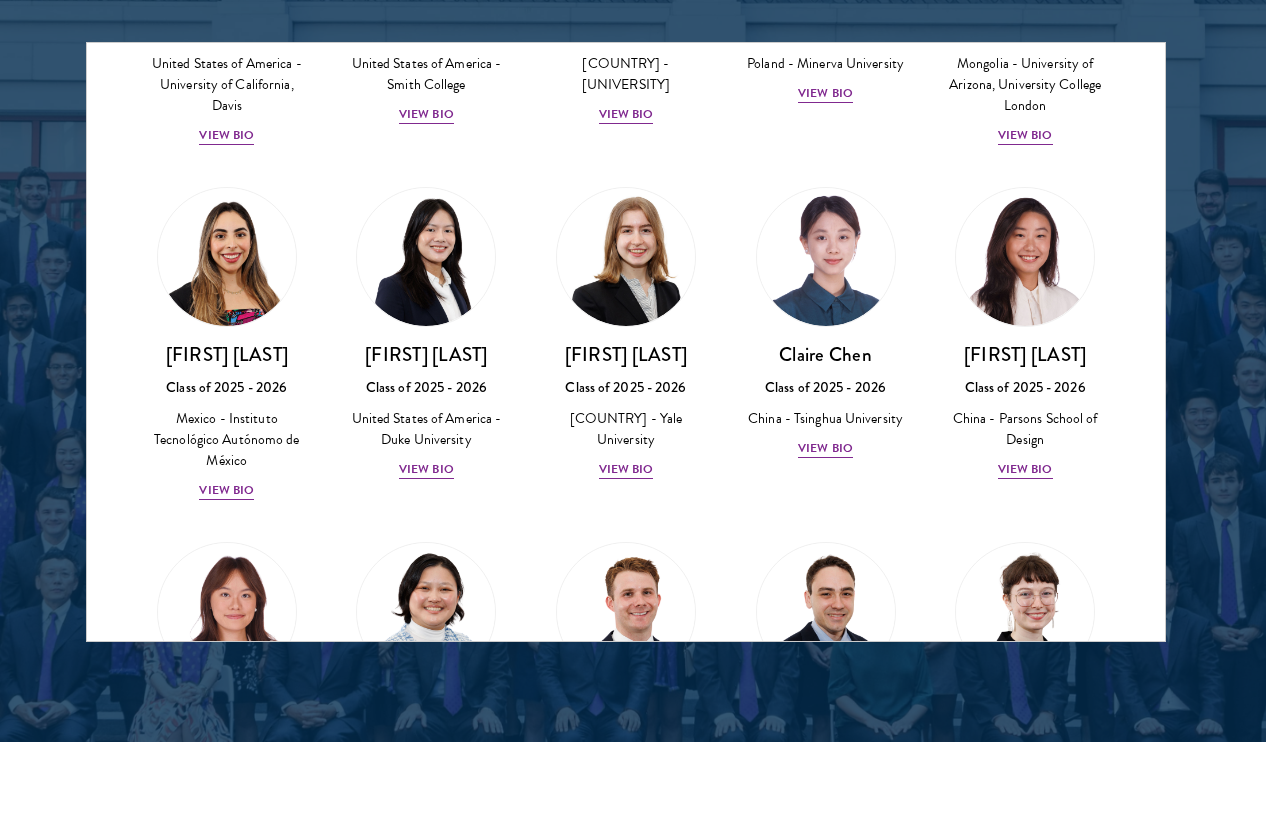 click on "View Bio" at bounding box center [825, 448] 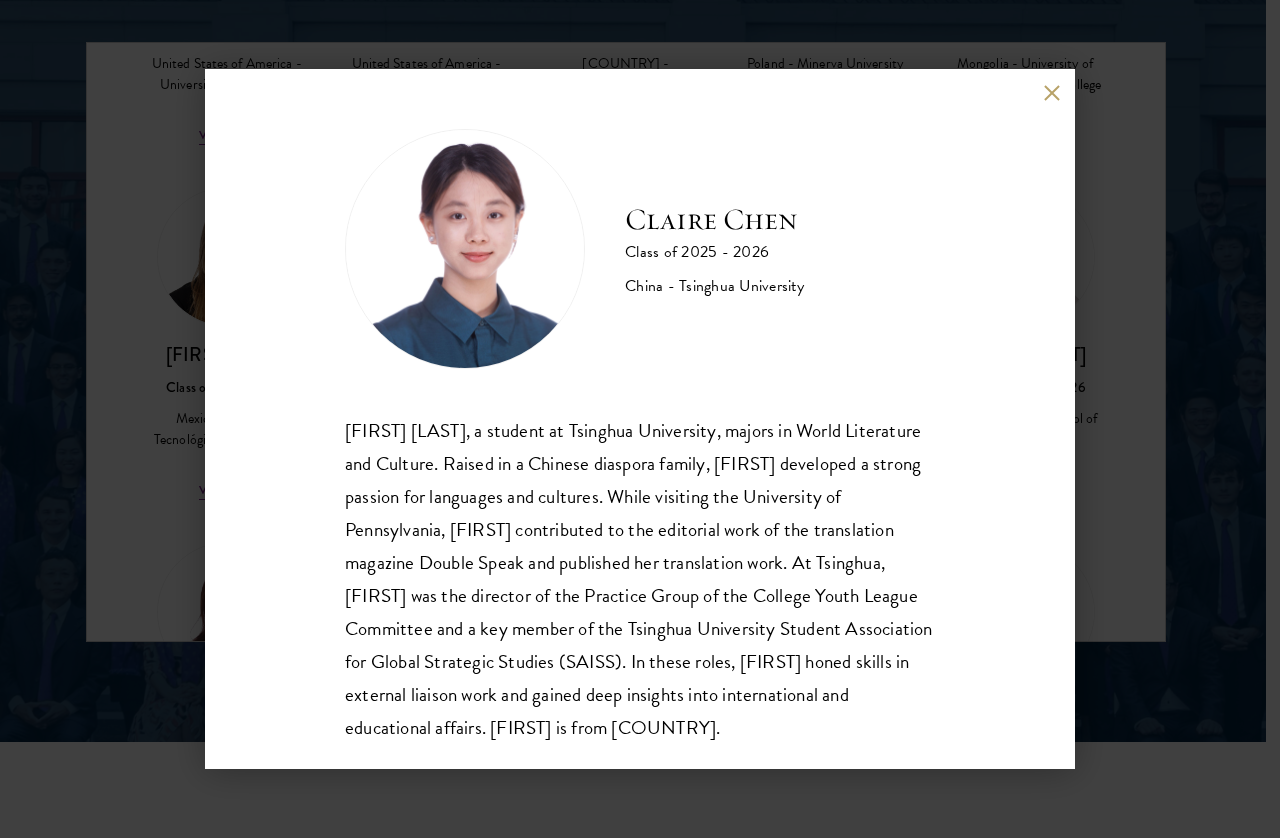 click on "[FIRST] [LAST]
Class of [YEAR] - [YEAR]
[COUNTRY] - [UNIVERSITY]
Penglin ([FIRST]) [LAST], a student at [UNIVERSITY], majors in World Literature and Culture. Raised in a Chinese diaspora family, Penglin developed a strong passion for languages and cultures. While visiting [UNIVERSITY], Penglin contributed to the editorial work of the translation magazine Double Speak and published her translation work. At [UNIVERSITY], Penglin was the director of the Practice Group of the College Youth League Committee and a key member of the [UNIVERSITY] Student Association for Global Strategic Studies (SAISS). In these roles, Penglin honed skills in external liaison work and gained deep insights into international and educational affairs. Penglin is from [COUNTRY]." at bounding box center [640, 419] 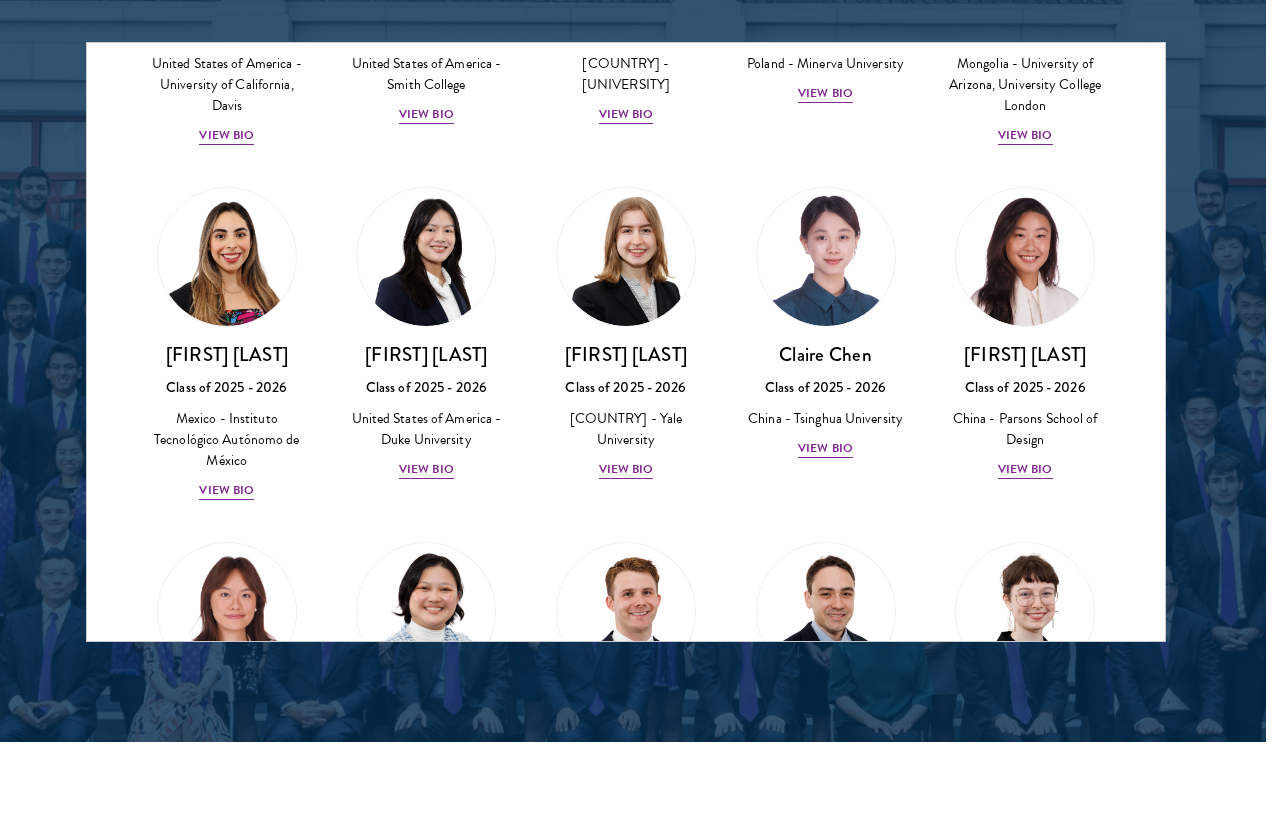 click on "View Bio" at bounding box center [825, 448] 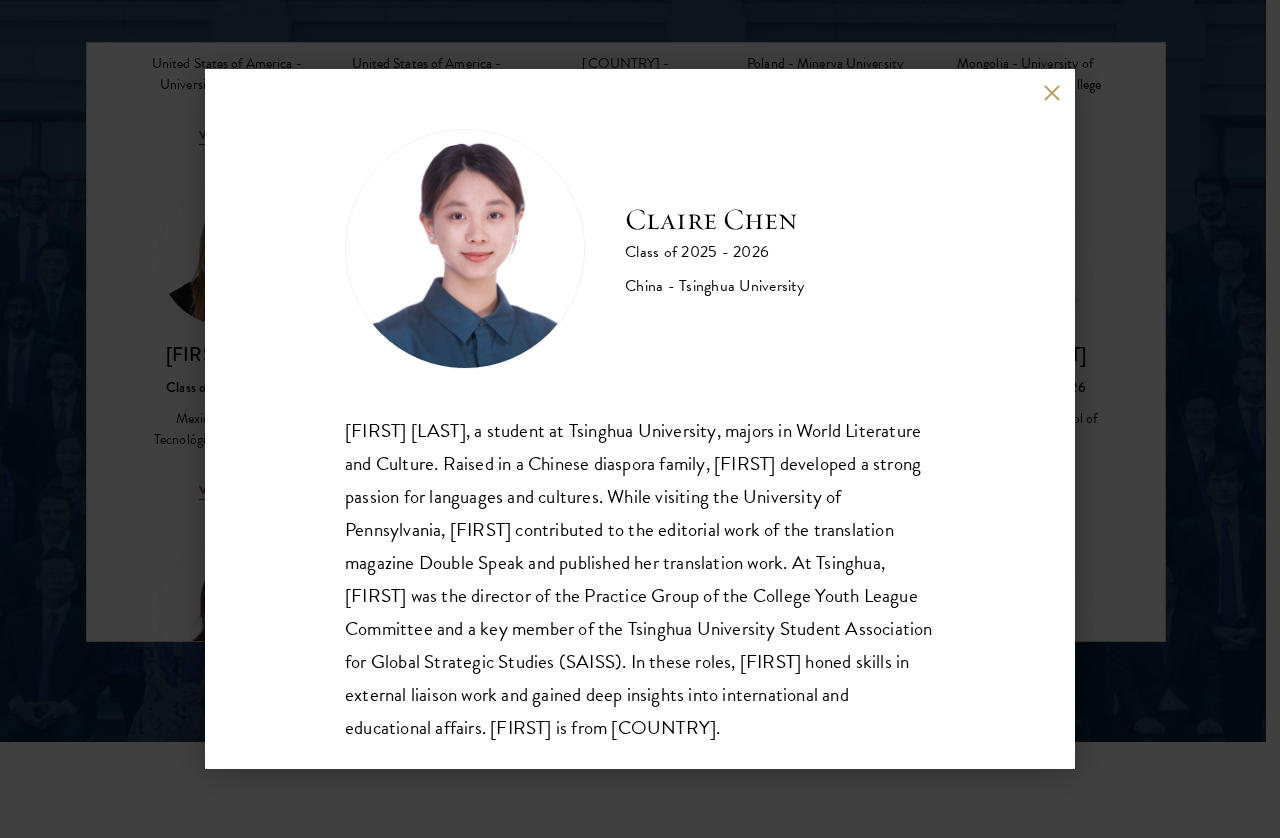click on "[FIRST] [LAST]
Class of [YEAR] - [YEAR]
[COUNTRY] - [UNIVERSITY]
Penglin ([FIRST]) [LAST], a student at [UNIVERSITY], majors in World Literature and Culture. Raised in a Chinese diaspora family, Penglin developed a strong passion for languages and cultures. While visiting [UNIVERSITY], Penglin contributed to the editorial work of the translation magazine Double Speak and published her translation work. At [UNIVERSITY], Penglin was the director of the Practice Group of the College Youth League Committee and a key member of the [UNIVERSITY] Student Association for Global Strategic Studies (SAISS). In these roles, Penglin honed skills in external liaison work and gained deep insights into international and educational affairs. Penglin is from [COUNTRY]." at bounding box center [640, 419] 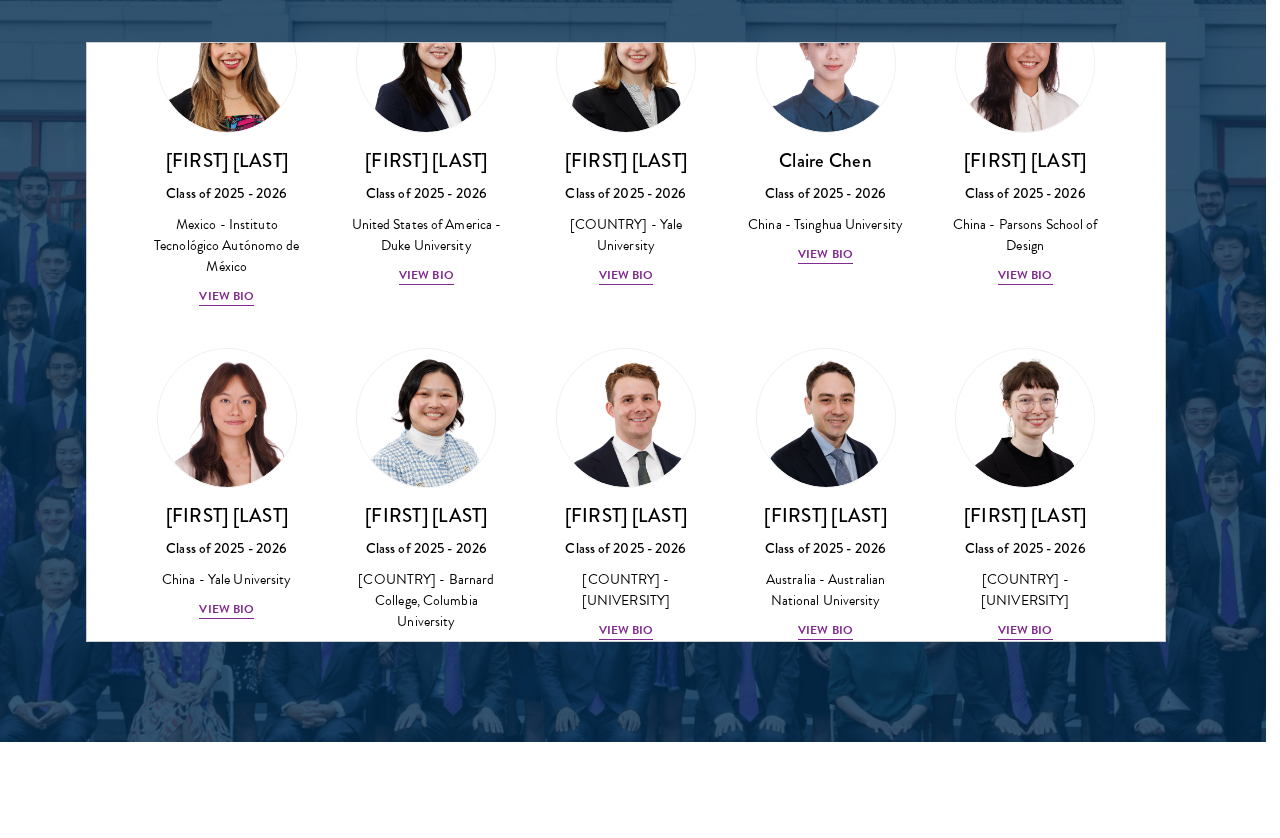 scroll, scrollTop: 1578, scrollLeft: 0, axis: vertical 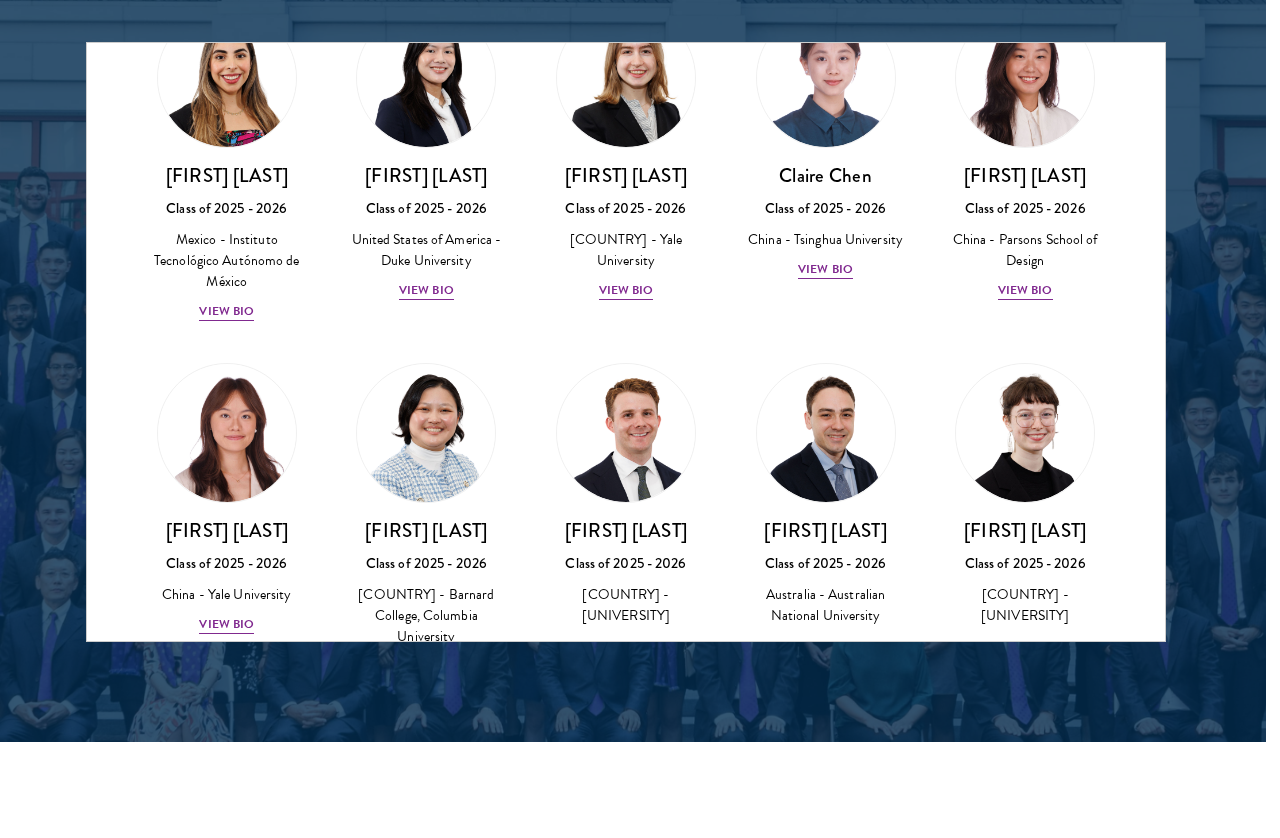 click on "View Bio" at bounding box center (626, 290) 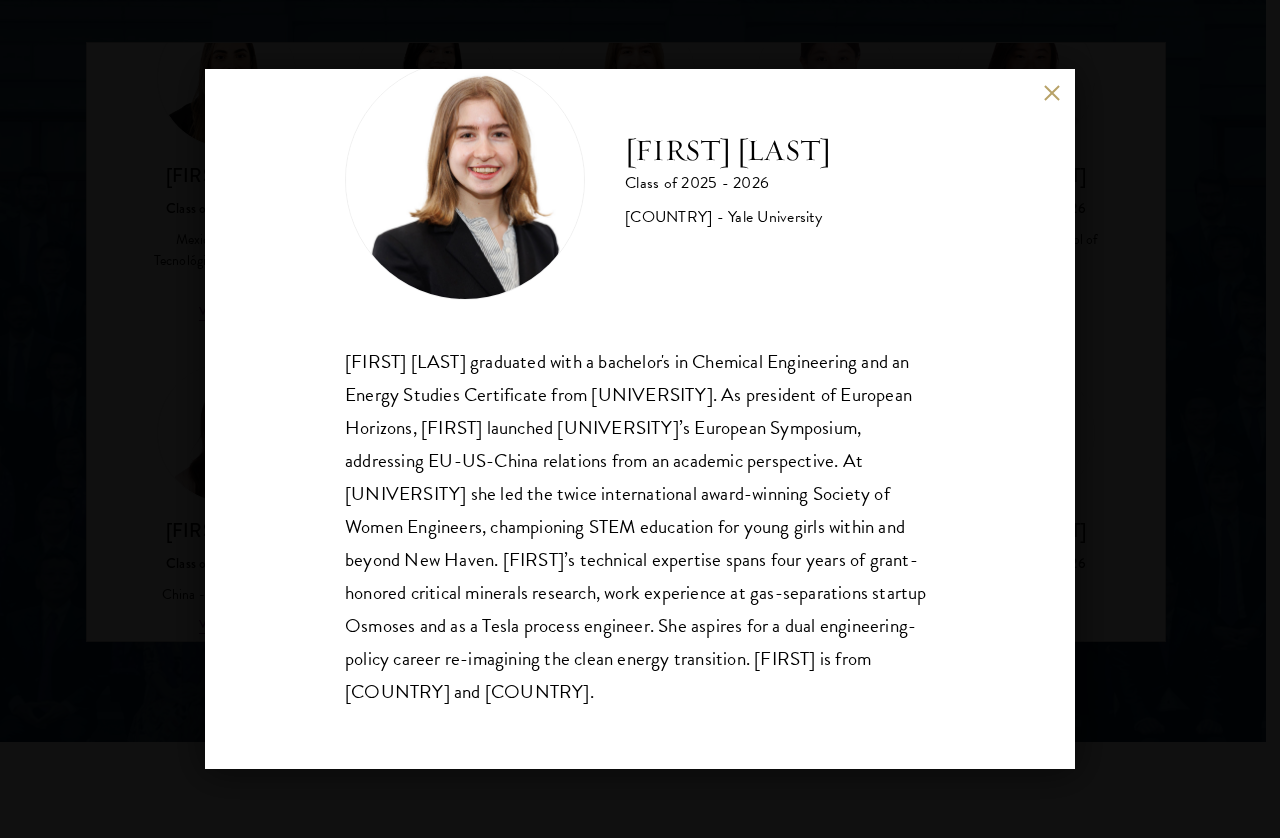 scroll, scrollTop: 68, scrollLeft: 0, axis: vertical 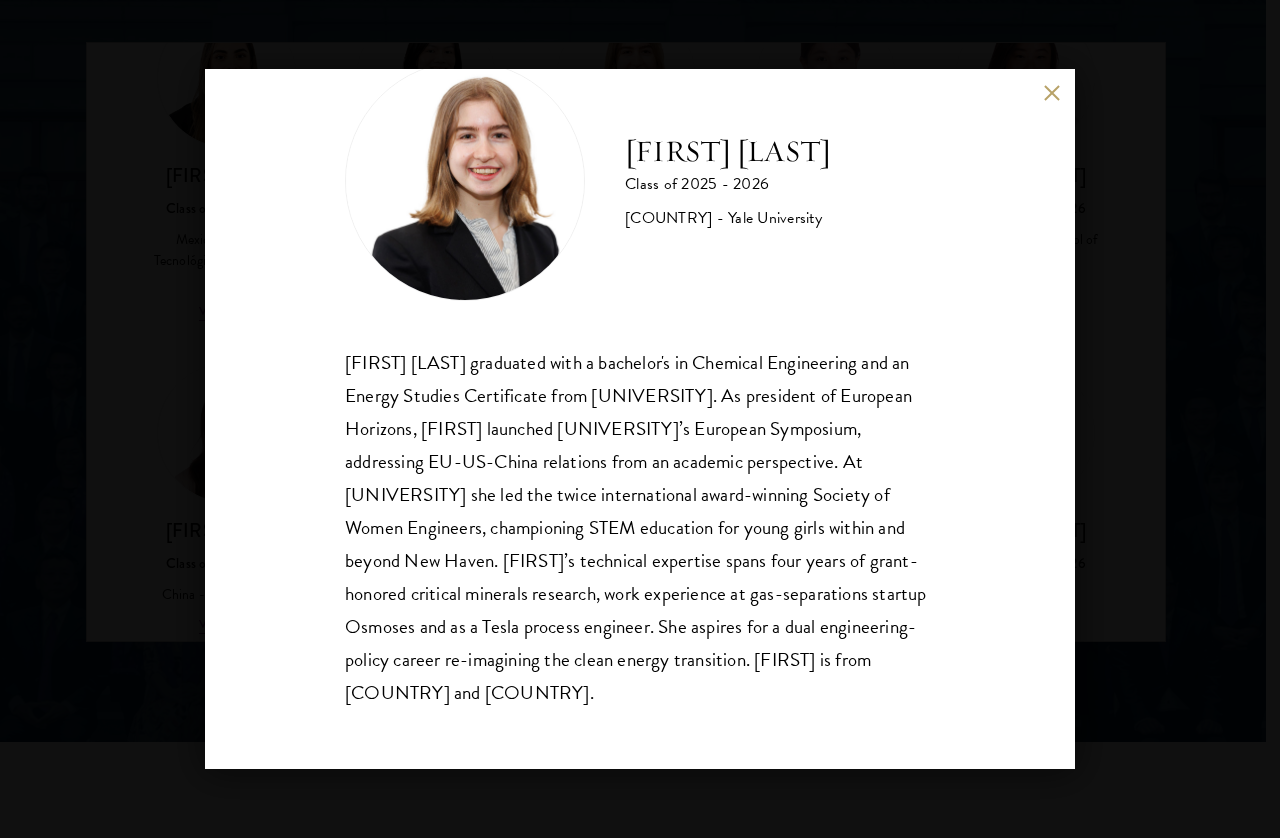 click at bounding box center [1051, 92] 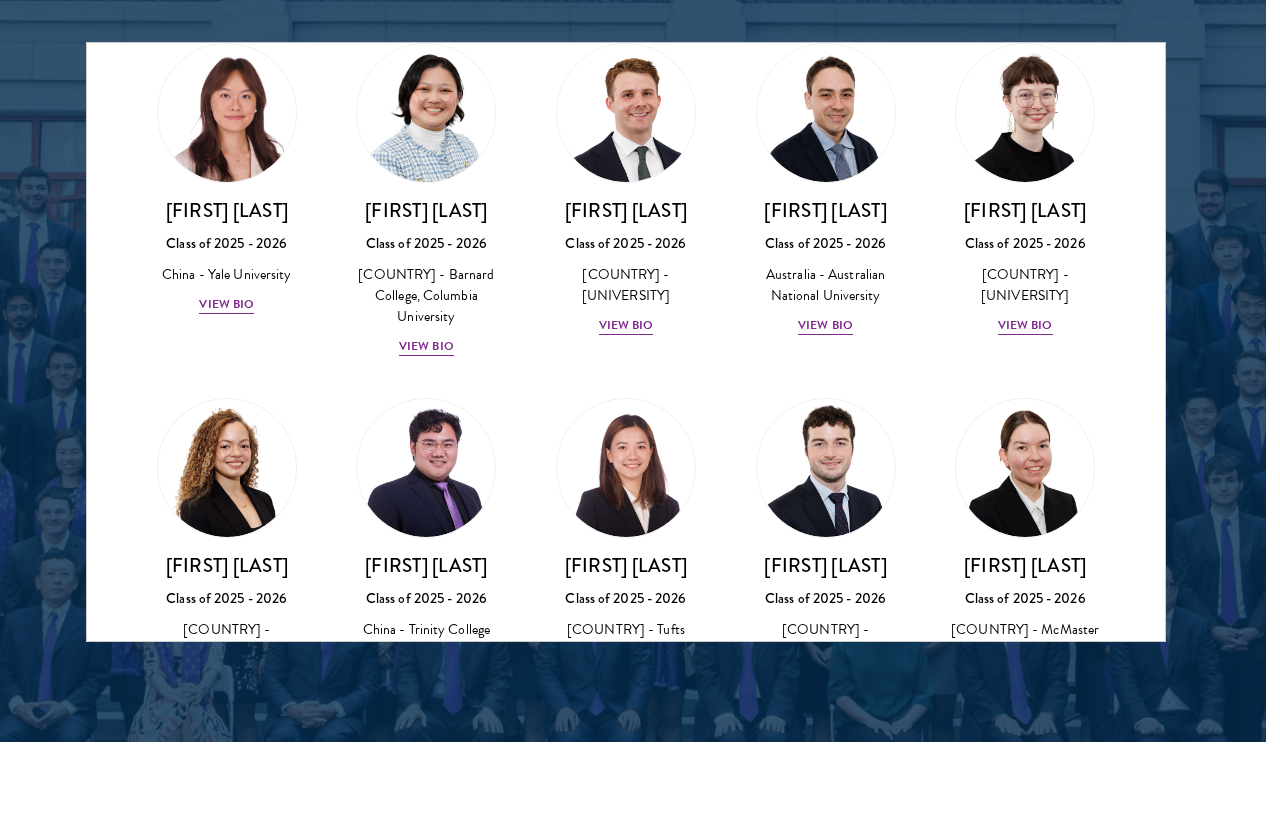 scroll, scrollTop: 1897, scrollLeft: 0, axis: vertical 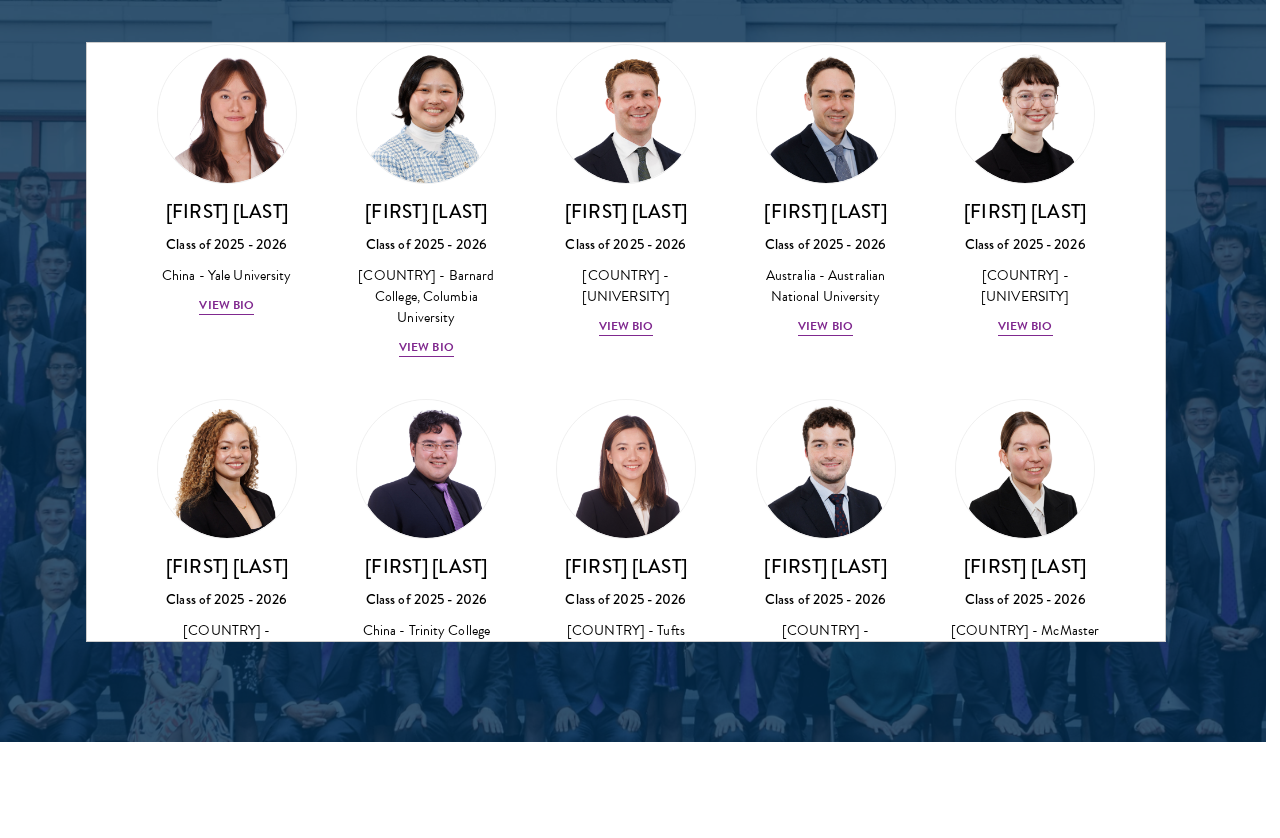 click on "View Bio" at bounding box center [426, 347] 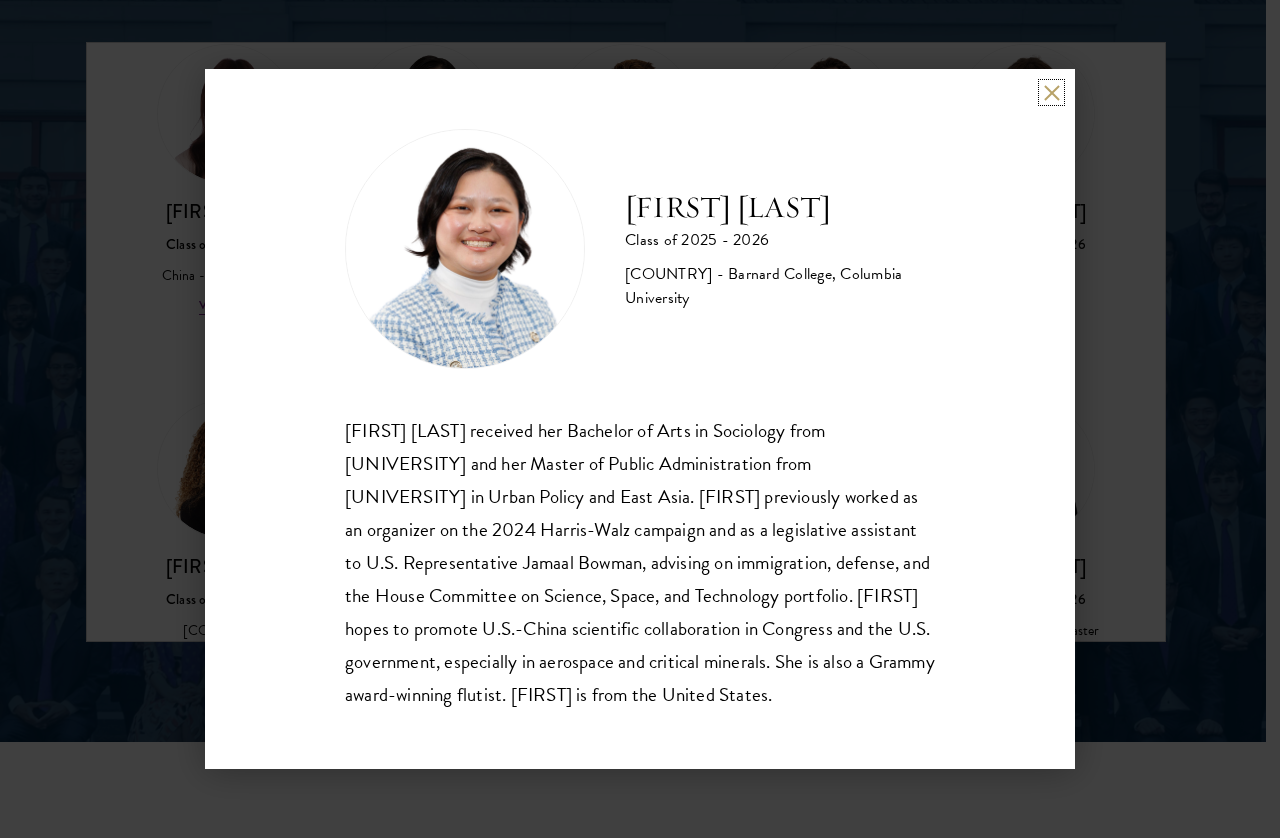 scroll, scrollTop: 2537, scrollLeft: 0, axis: vertical 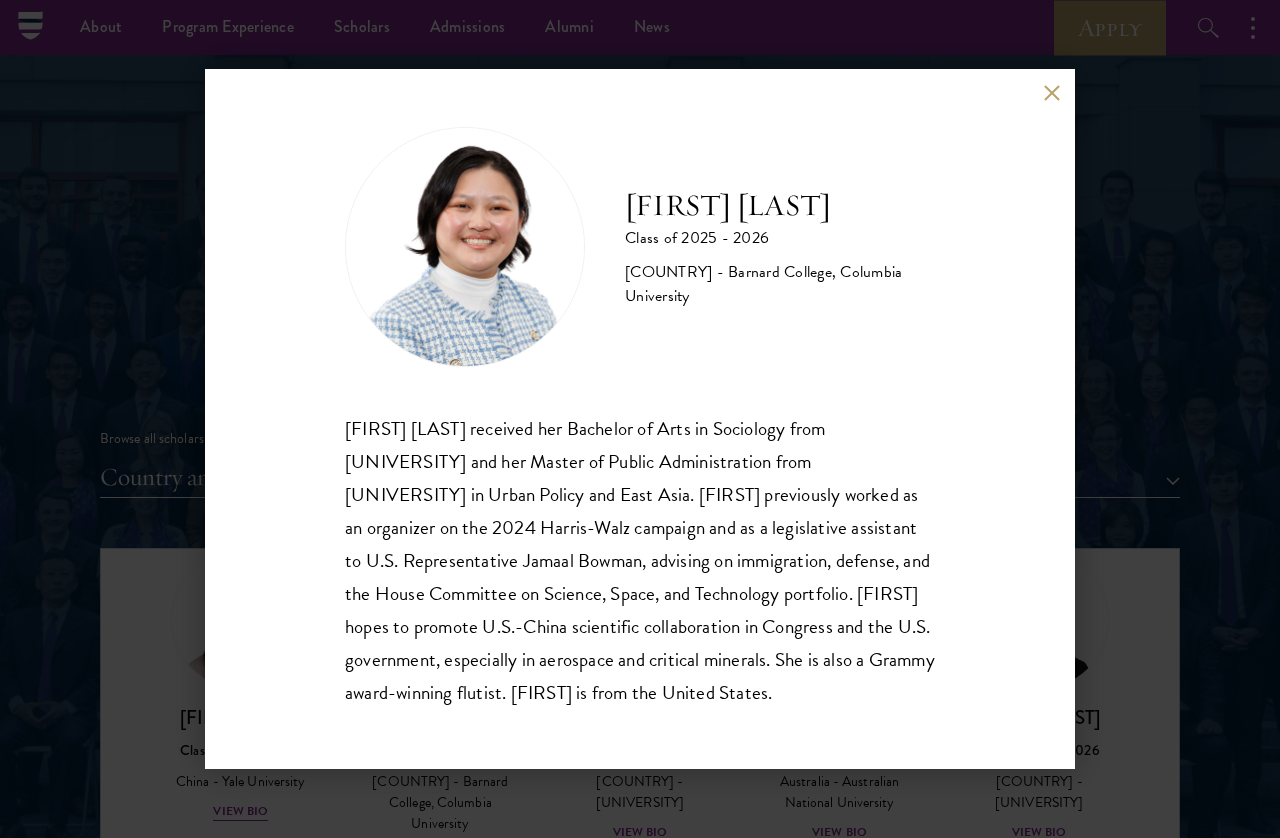 click on "[FIRST] [LAST]
Class of 2025 - 2026
[COUNTRY] - [UNIVERSITY], [UNIVERSITY]
[FIRST] [LAST] received her Bachelor of Arts in Sociology from [UNIVERSITY] and her Master of Public Administration from [UNIVERSITY] School of International and Public Affairs in Urban Policy and East Asia. [FIRST] previously worked as an organizer on the 2024 [CAMPAIGN] campaign and as a legislative assistant to U.S. Representative [NAME], advising on immigration, defense, and the House Committee on Science, Space, and Technology portfolio. [FIRST] hopes to promote U.S.-China scientific collaboration in Congress and the U.S. government, especially in aerospace and critical minerals. She is also a Grammy award-winning flutist. [FIRST] is from [COUNTRY]." at bounding box center [640, 419] 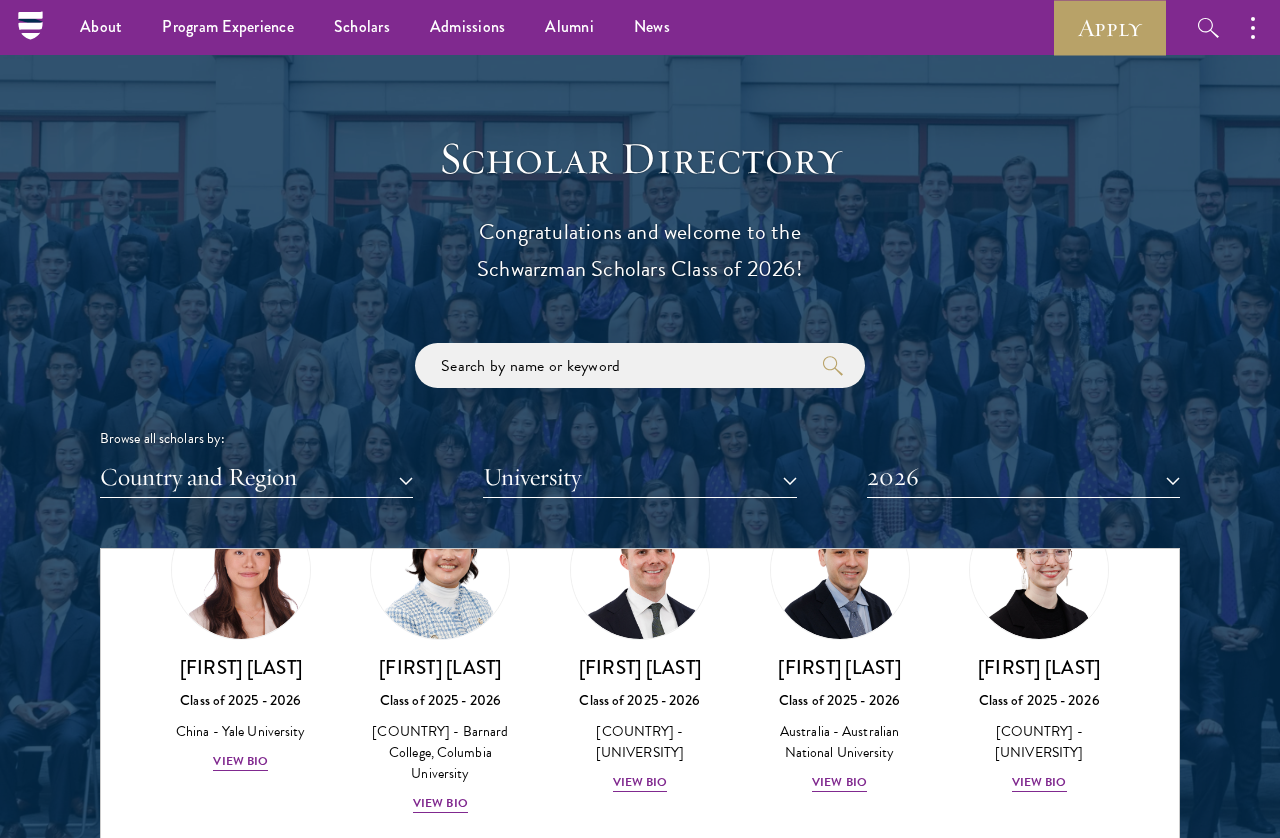 scroll, scrollTop: 1946, scrollLeft: 0, axis: vertical 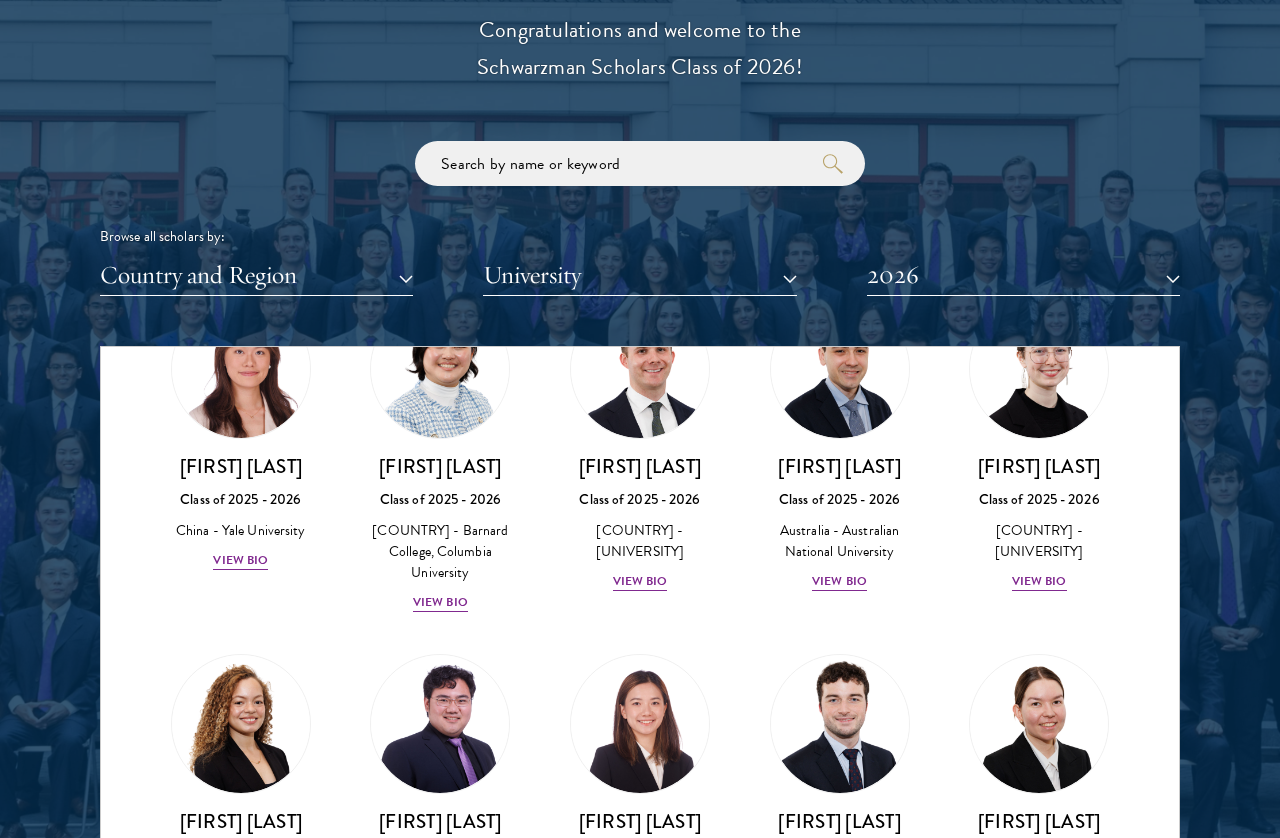 click on "View Bio" at bounding box center [839, 581] 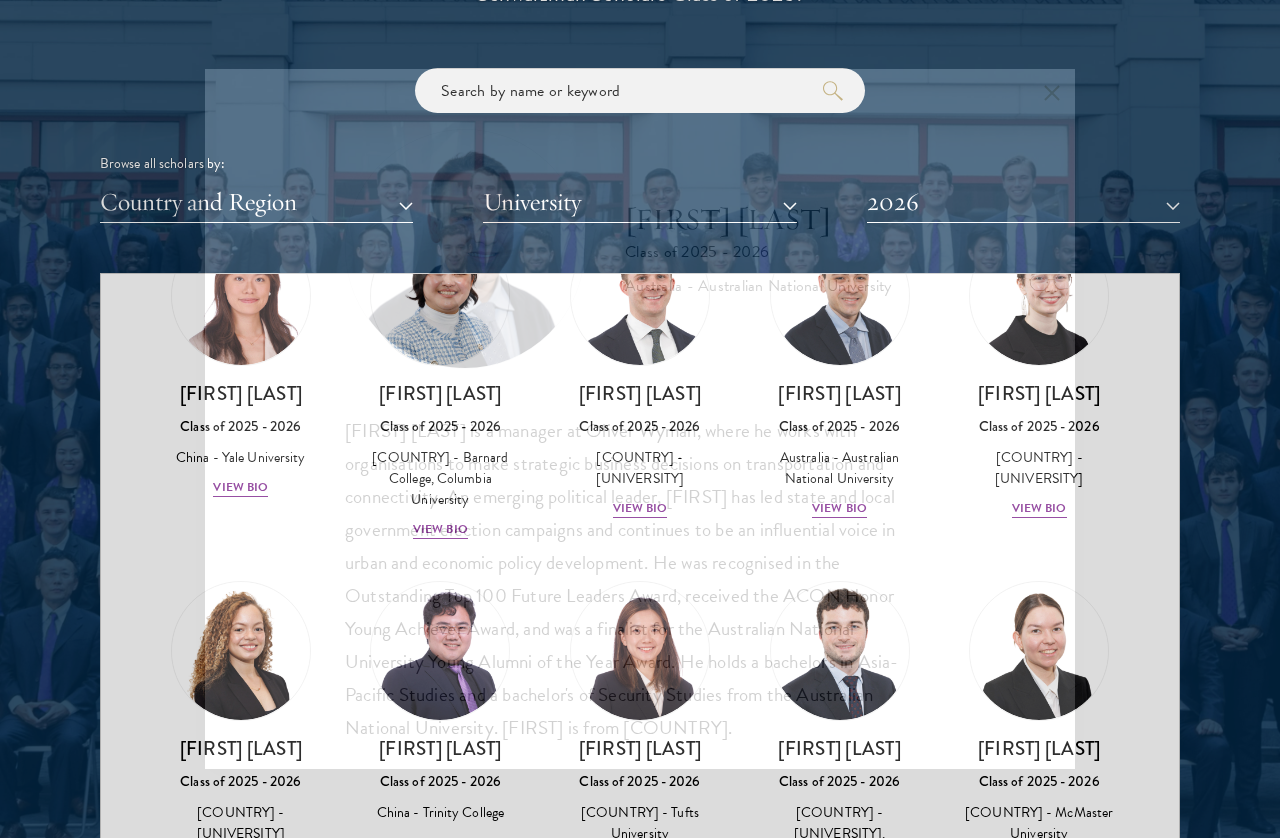 scroll, scrollTop: 2309, scrollLeft: 0, axis: vertical 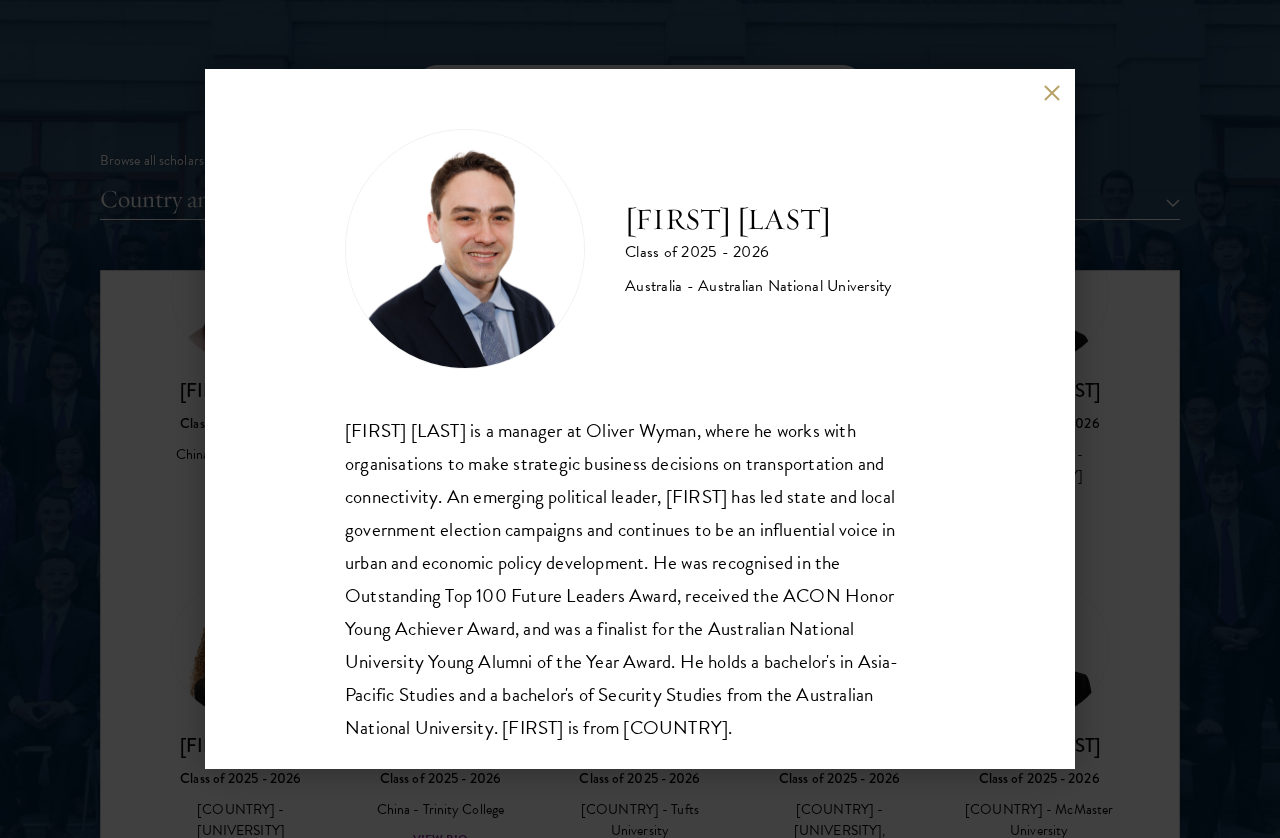 click at bounding box center (1051, 92) 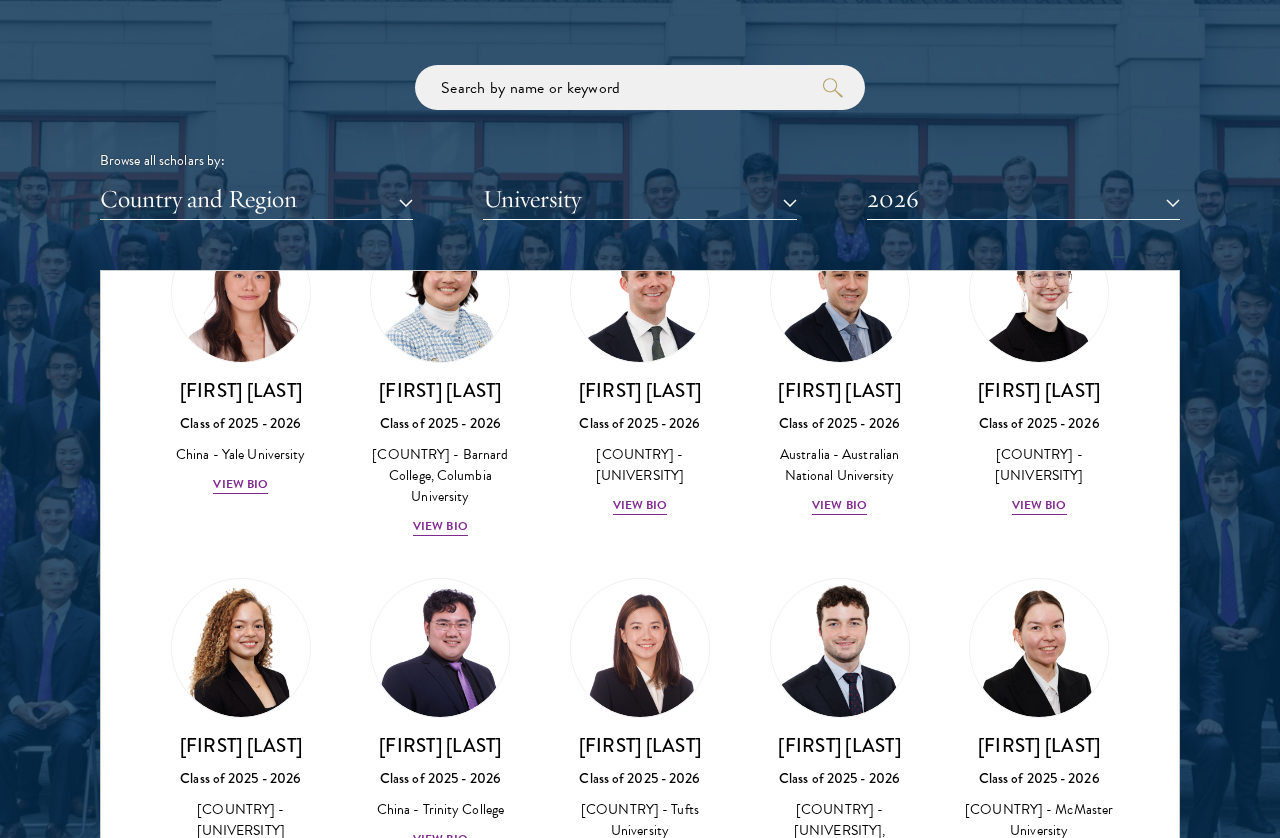 click on "[FIRST] [LAST]
Class of 2025 - 2026
[COUNTRY] - [INSTITUTION]
View Bio" at bounding box center [241, 437] 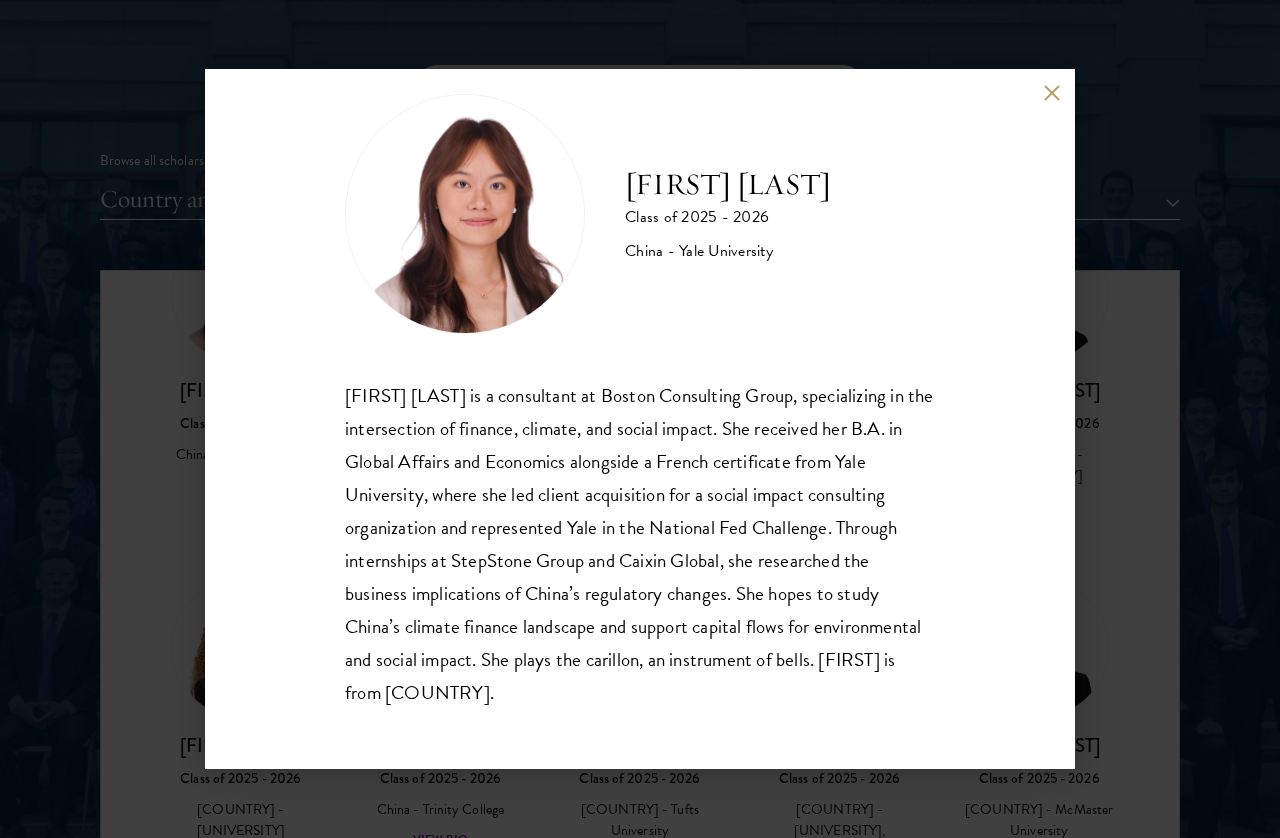 scroll, scrollTop: 35, scrollLeft: 0, axis: vertical 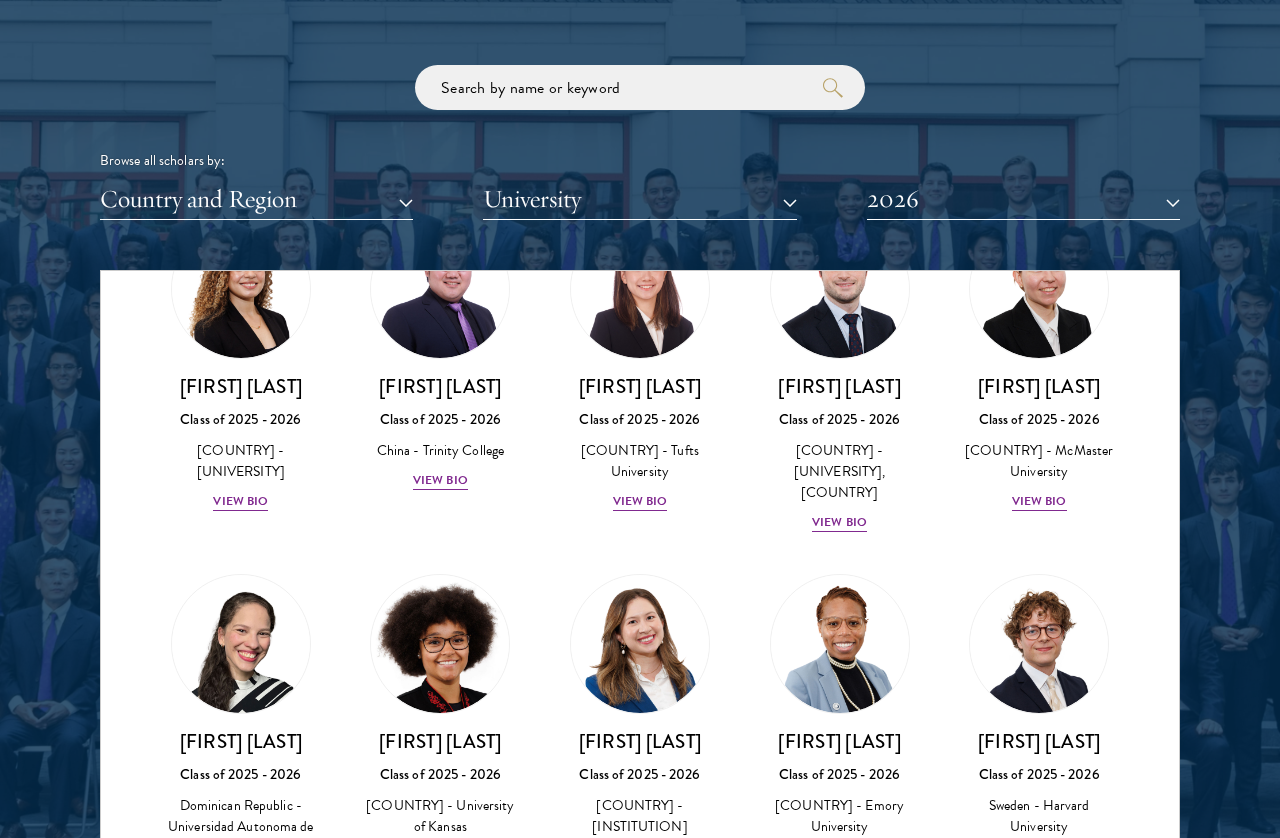 click on "View Bio" at bounding box center (640, 501) 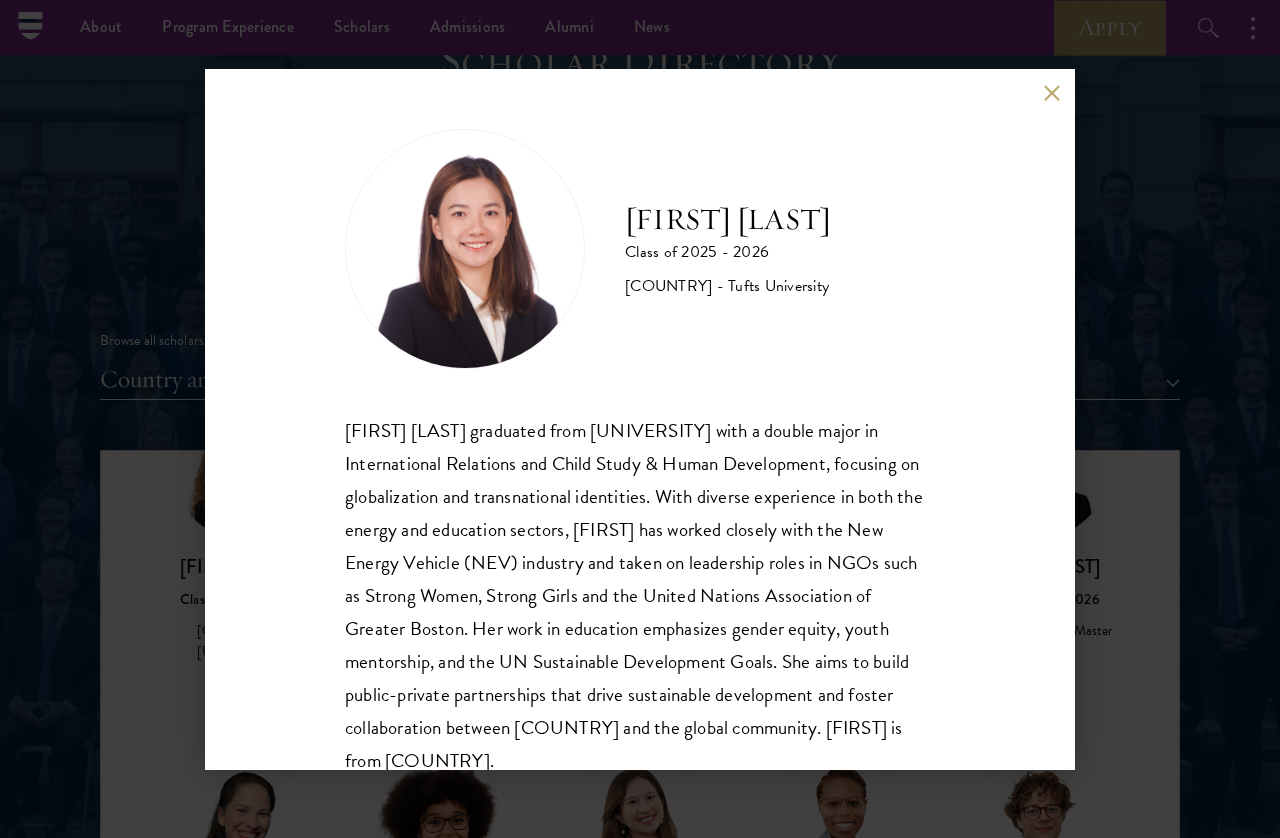 scroll, scrollTop: 2128, scrollLeft: 0, axis: vertical 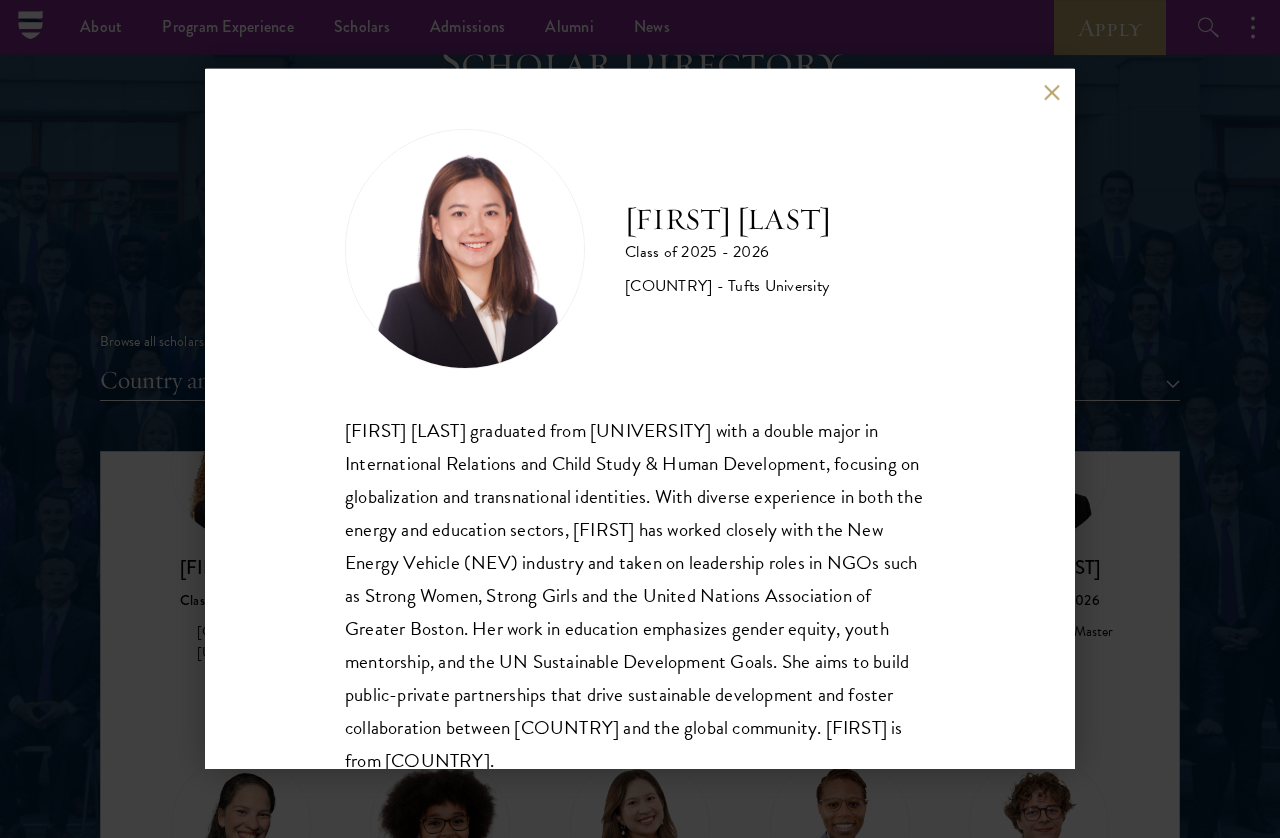 click at bounding box center (1051, 92) 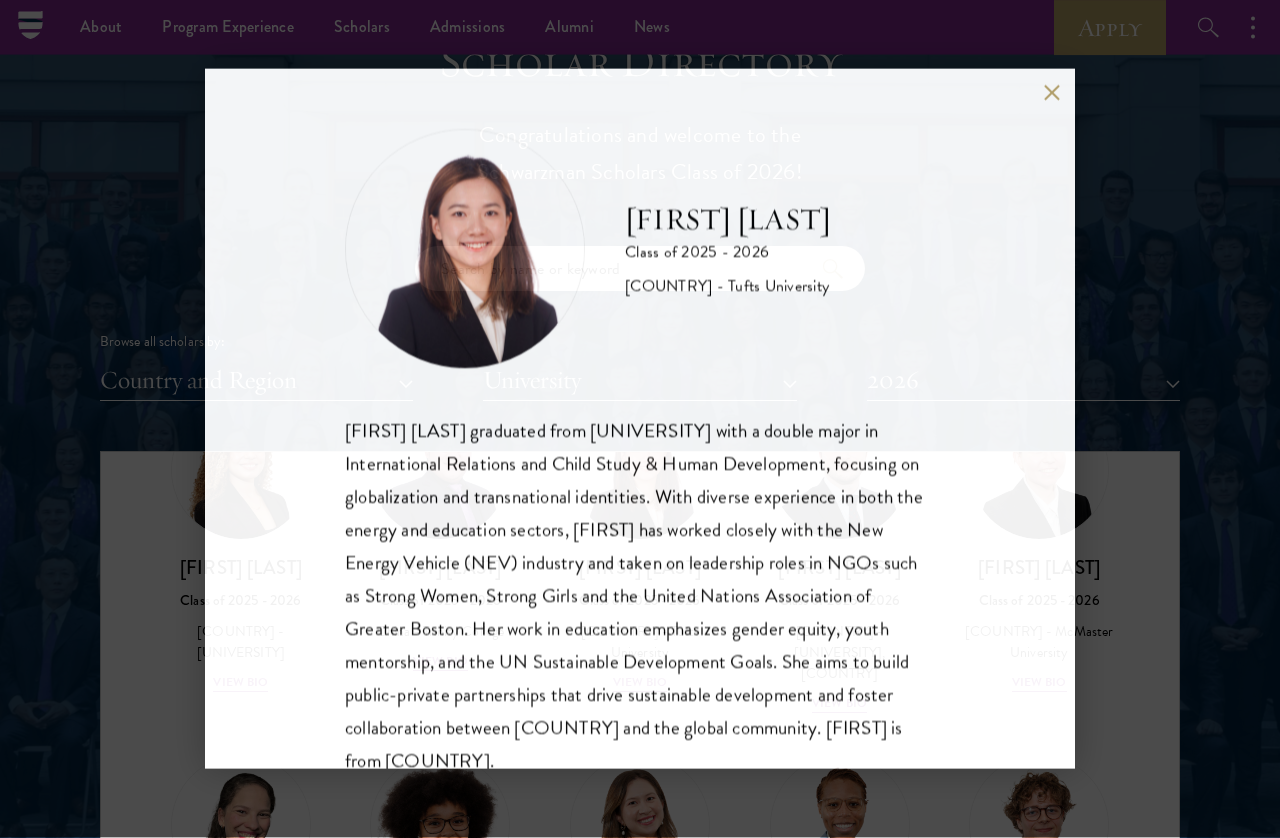 scroll, scrollTop: 2129, scrollLeft: 0, axis: vertical 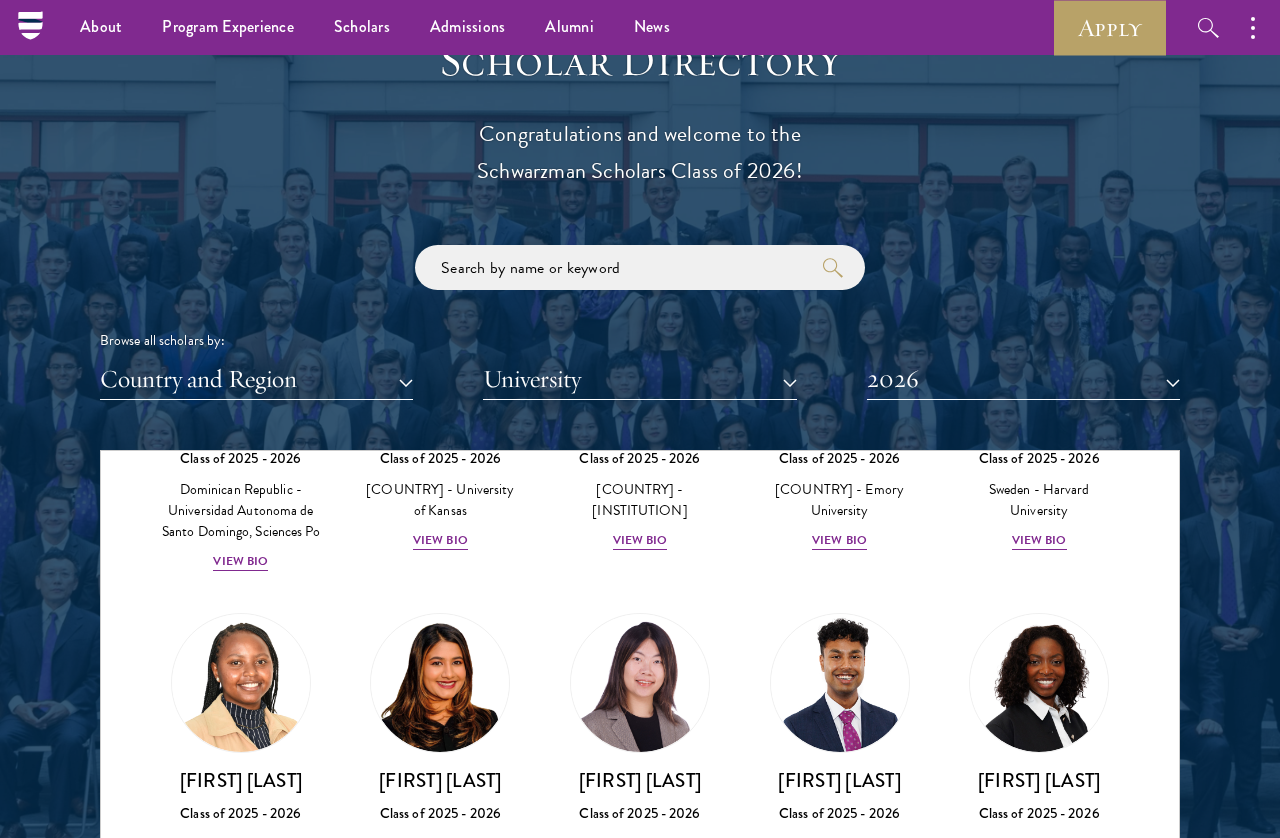 click on "[FIRST] [LAST]
Class of 2025 - 2026
[COUNTRY] - [UNIVERSITY]
View Bio" at bounding box center [1039, 482] 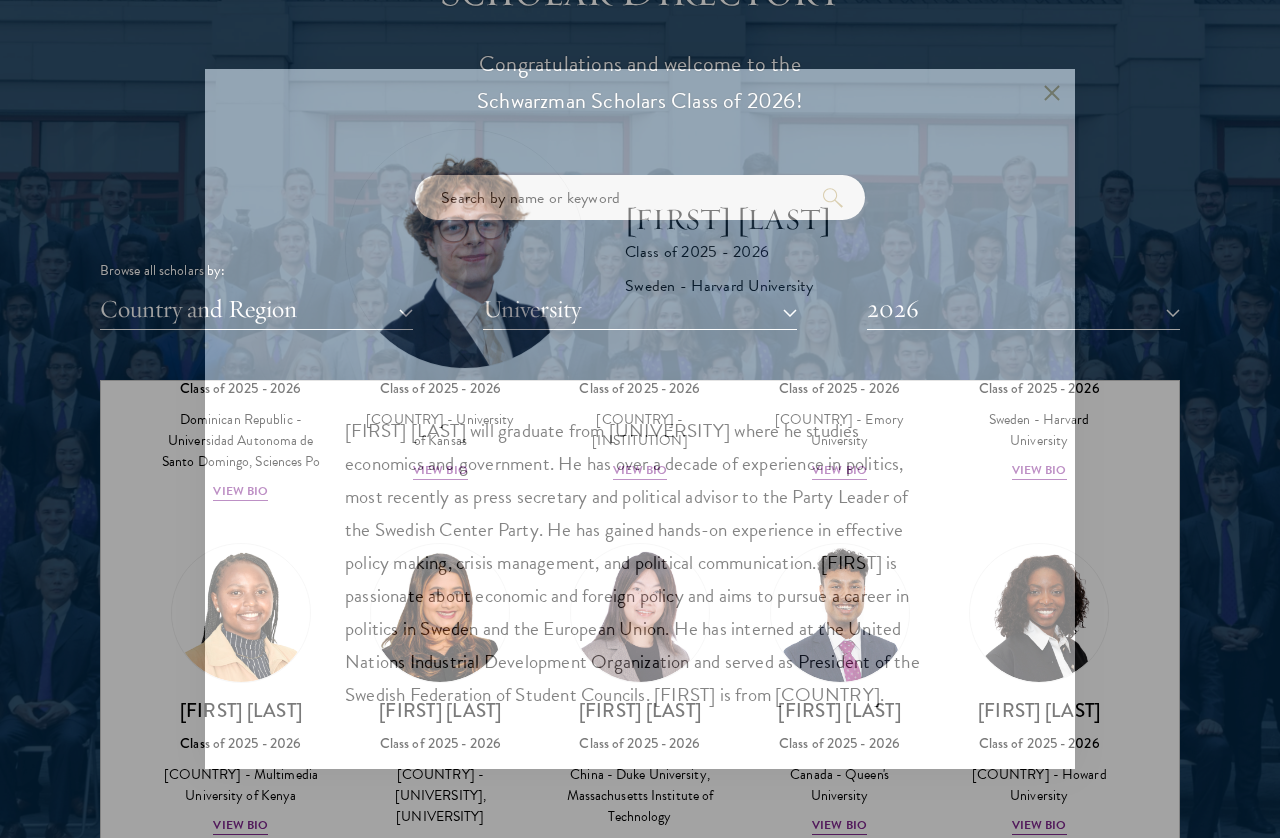 scroll, scrollTop: 2204, scrollLeft: 0, axis: vertical 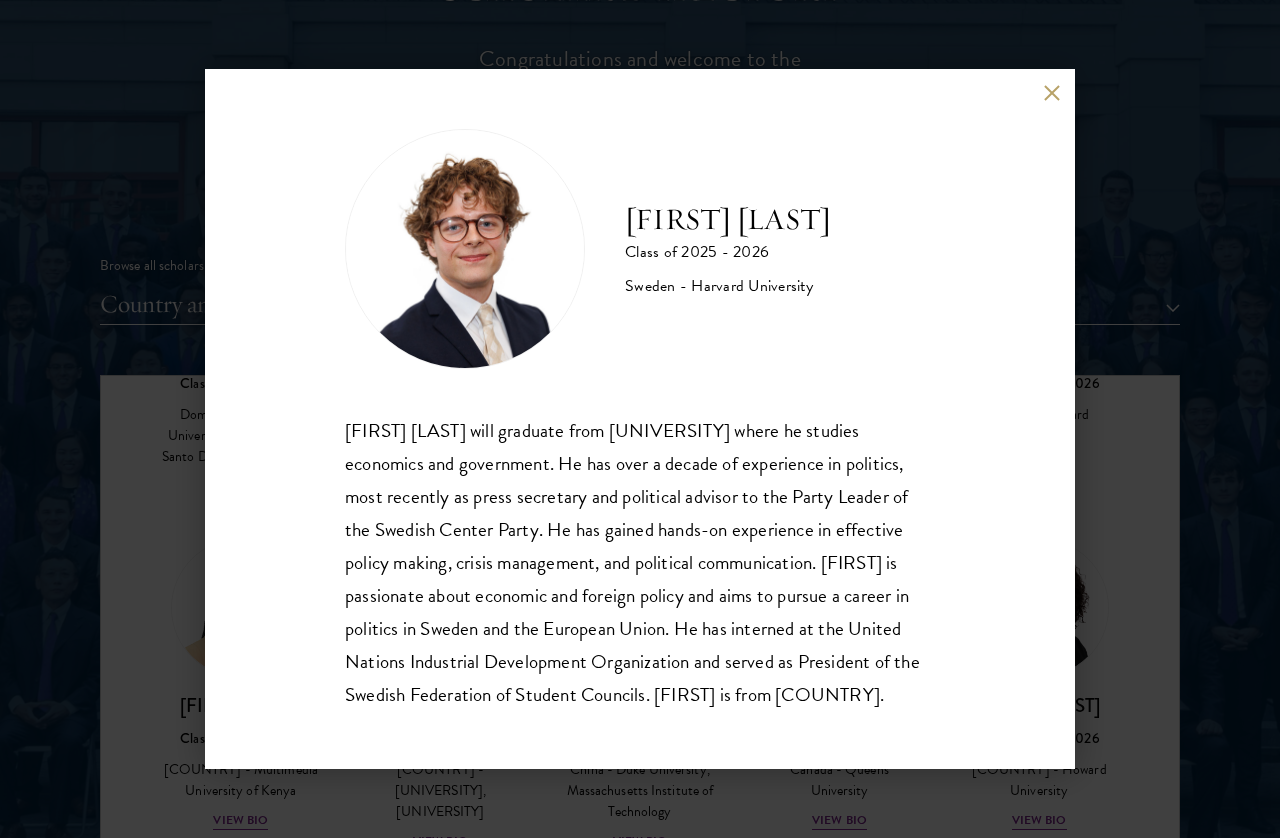 click at bounding box center (1051, 92) 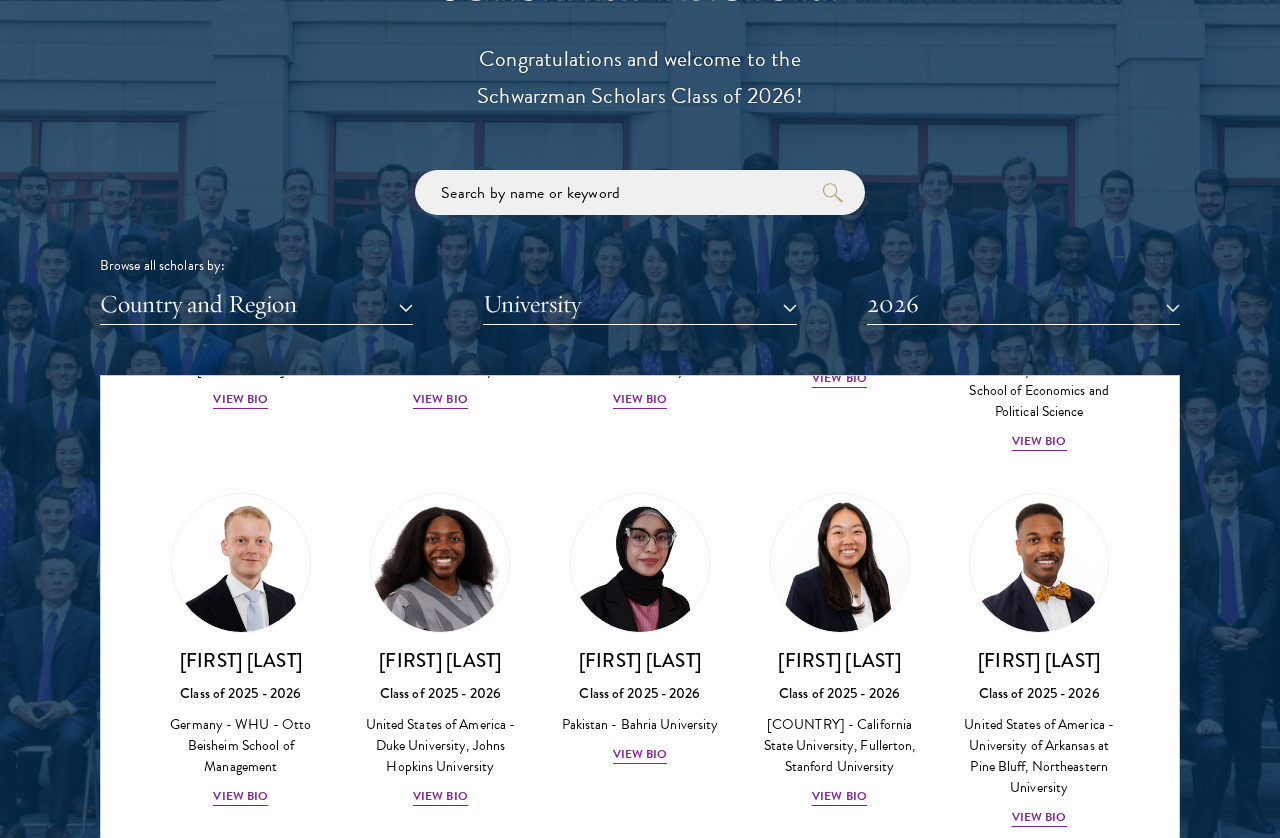 scroll, scrollTop: 3560, scrollLeft: 0, axis: vertical 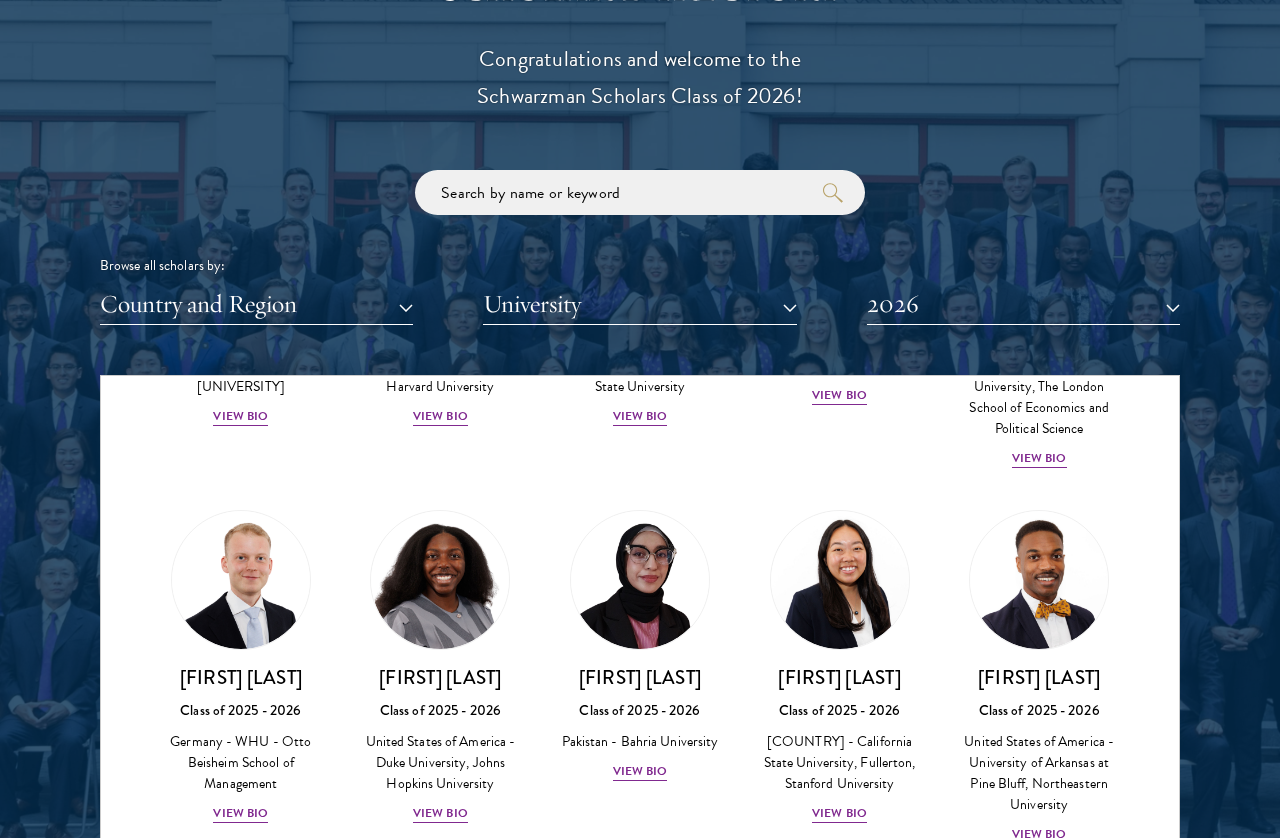 click on "[FIRST] [LAST]
Class of 2025 - 2026
[COUNTRY] - [UNIVERSITY], [UNIVERSITY]
View Bio" at bounding box center (1039, 379) 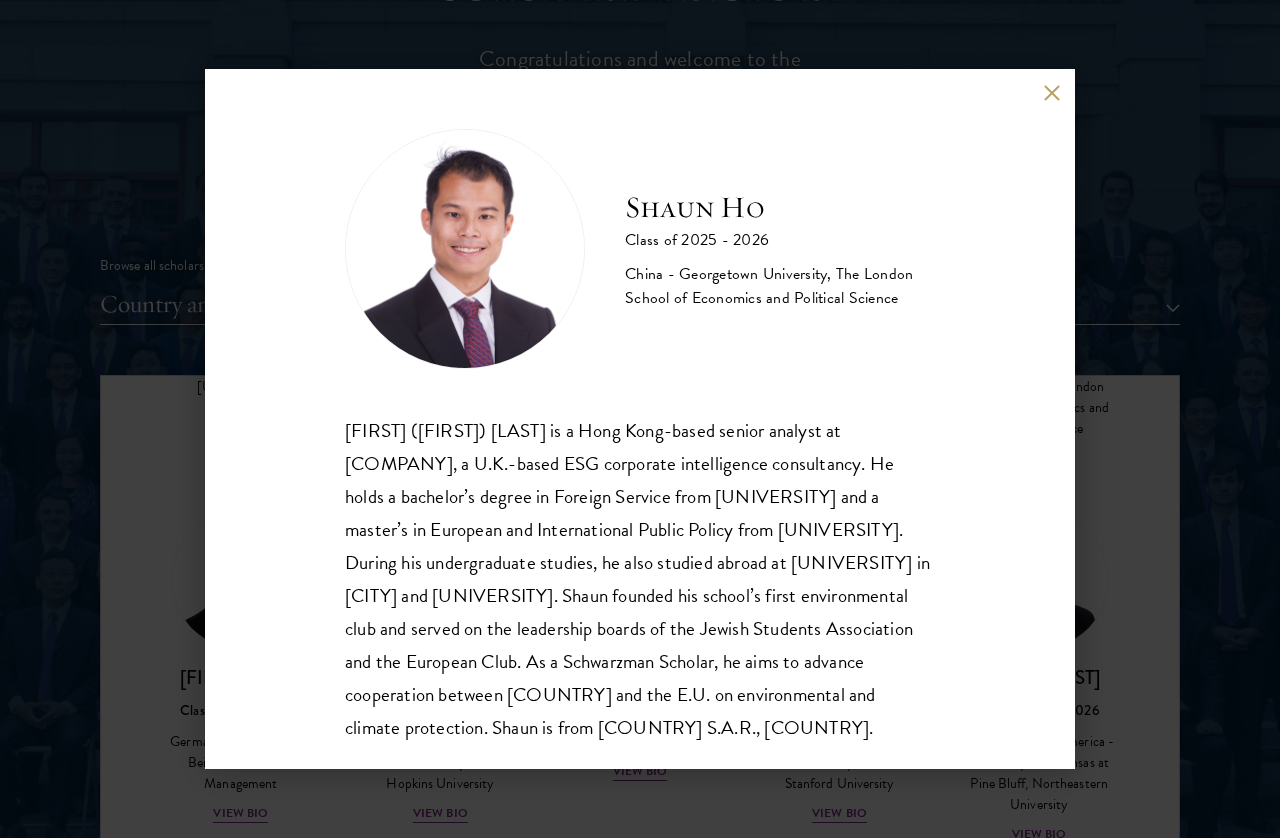click at bounding box center [1051, 92] 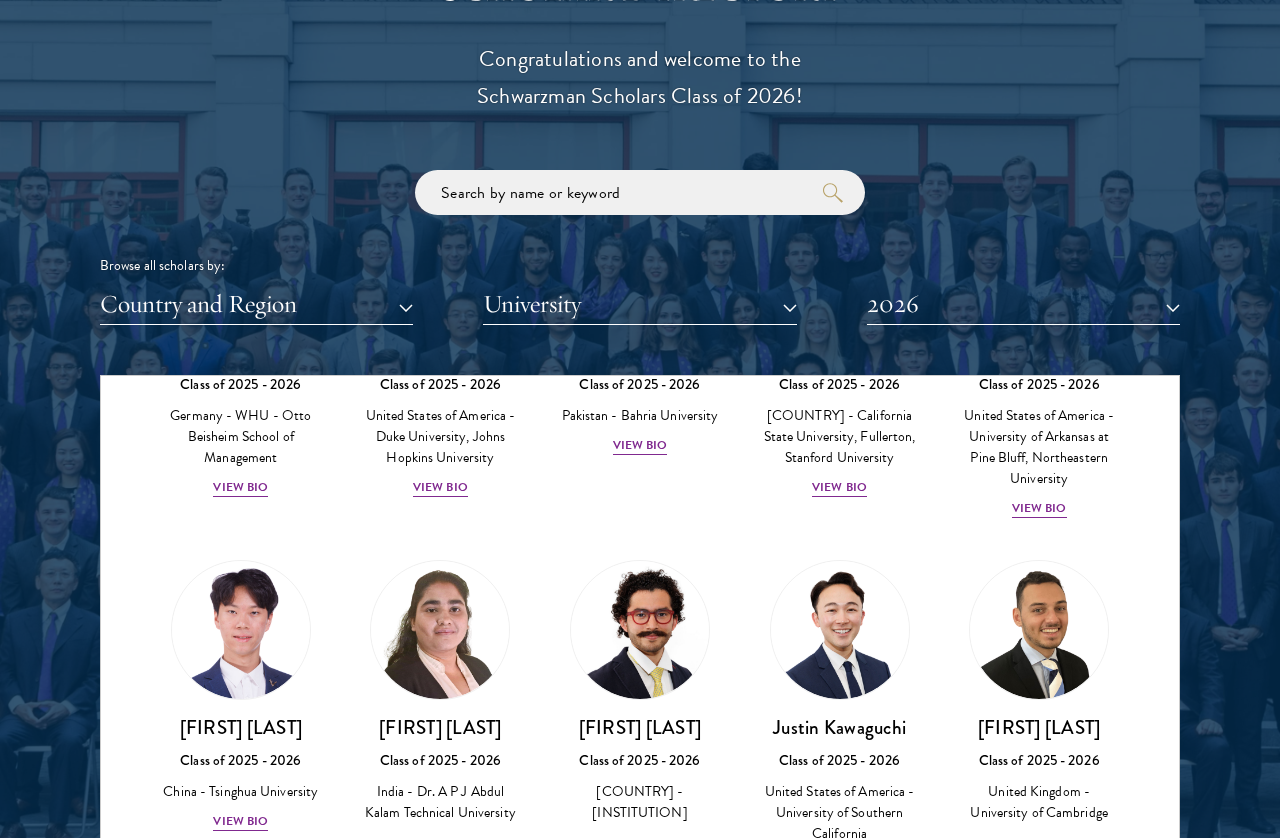 scroll, scrollTop: 3888, scrollLeft: 0, axis: vertical 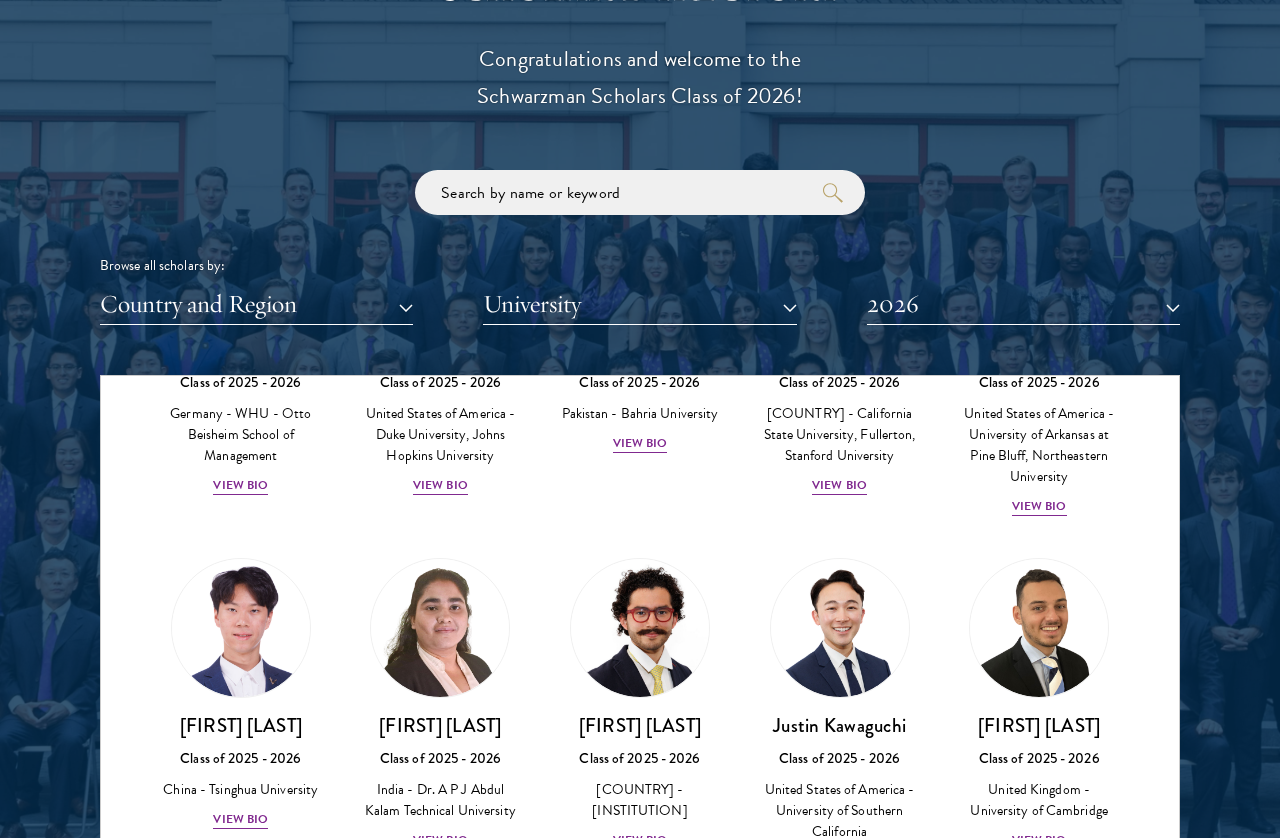 click on "View Bio" at bounding box center (640, 443) 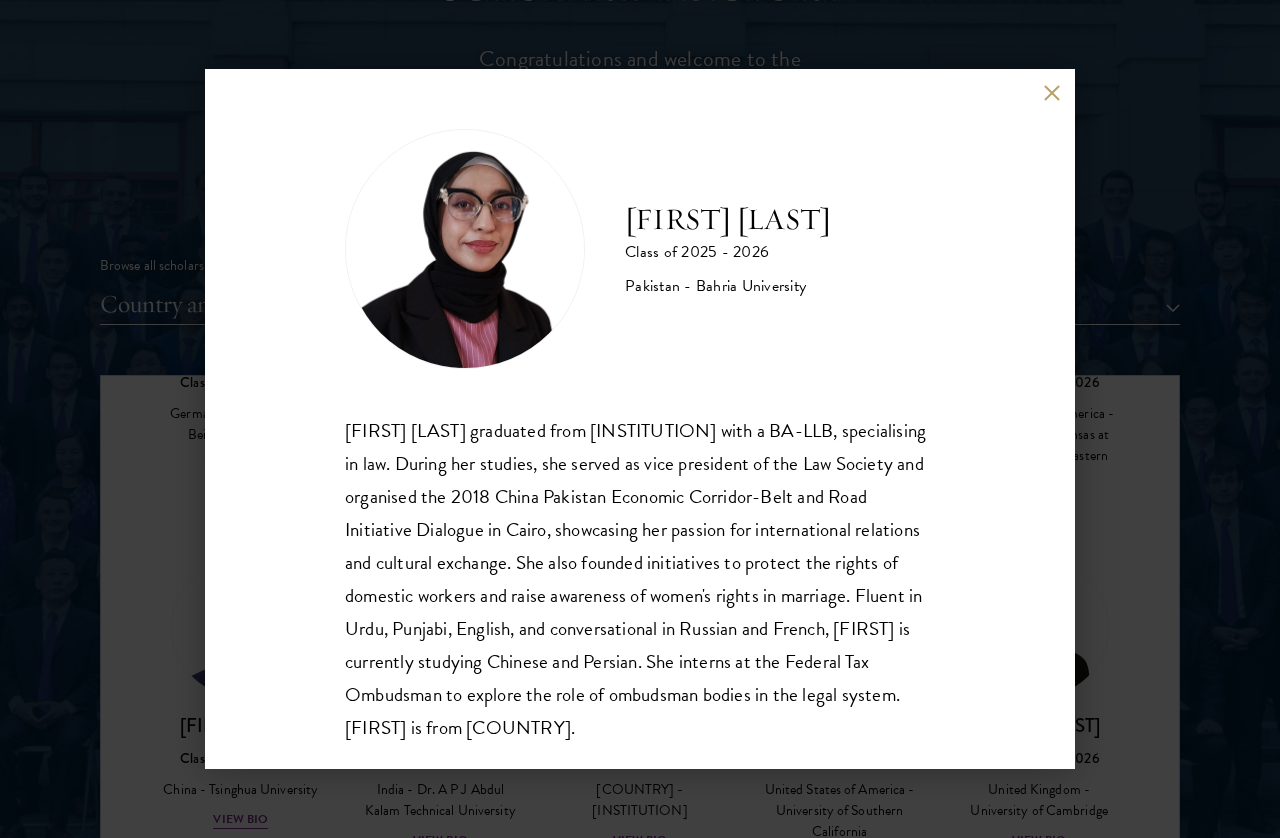 click on "[FIRST] [LAST] graduated from Bahria University with a BA-LLB, specialising in law. During her studies, she served as vice president of the Law Society and organised the 2018 China Pakistan Economic Corridor-Belt and Road Initiative Dialogue in Cairo, showcasing her passion for international relations and cultural exchange. She also founded initiatives to protect the rights of domestic workers and raise awareness of women's rights in marriage. Fluent in Urdu, Punjabi, English, and conversational in Russian and French, [FIRST] is currently studying Chinese and Persian. She interns at the Federal Tax Ombudsman to explore the role of ombudsman bodies in the legal system. [FIRST] is from Pakistan." at bounding box center (640, 419) 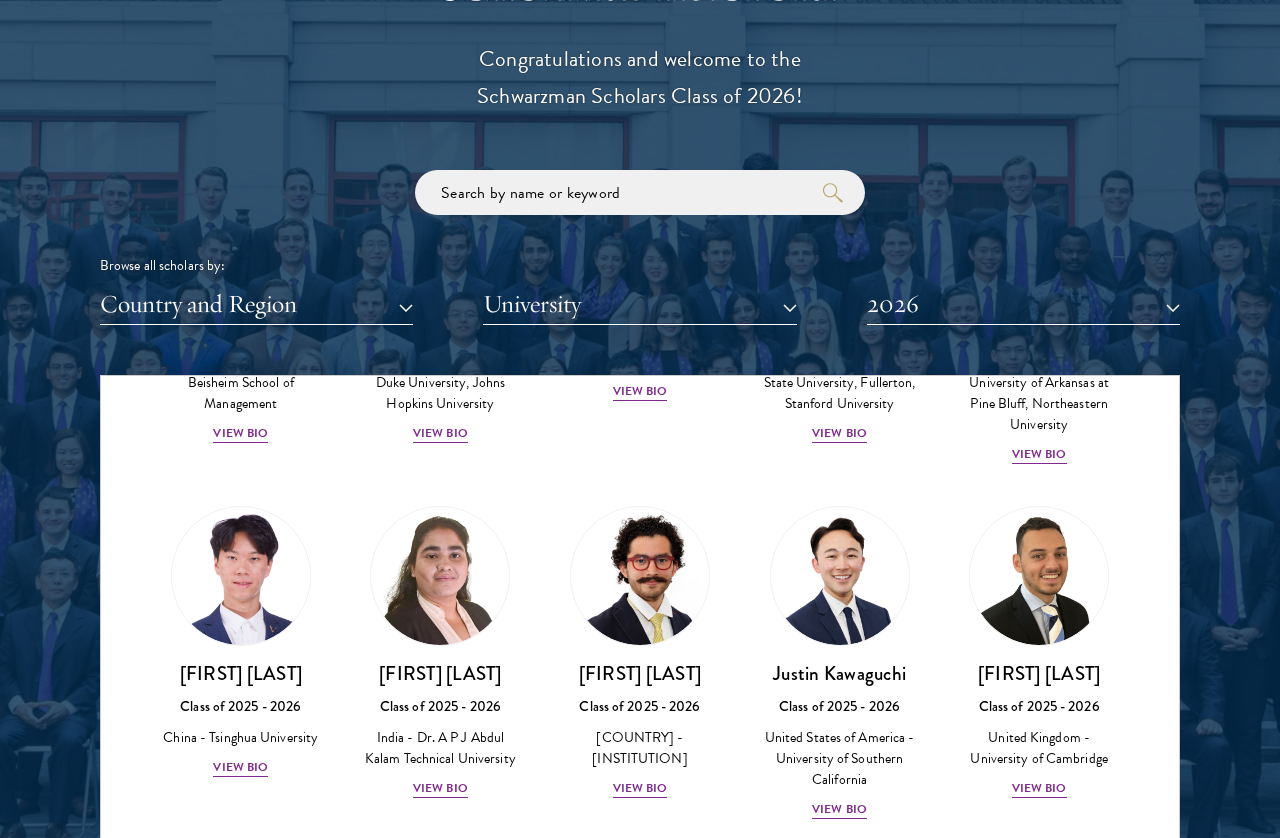 scroll, scrollTop: 3942, scrollLeft: 0, axis: vertical 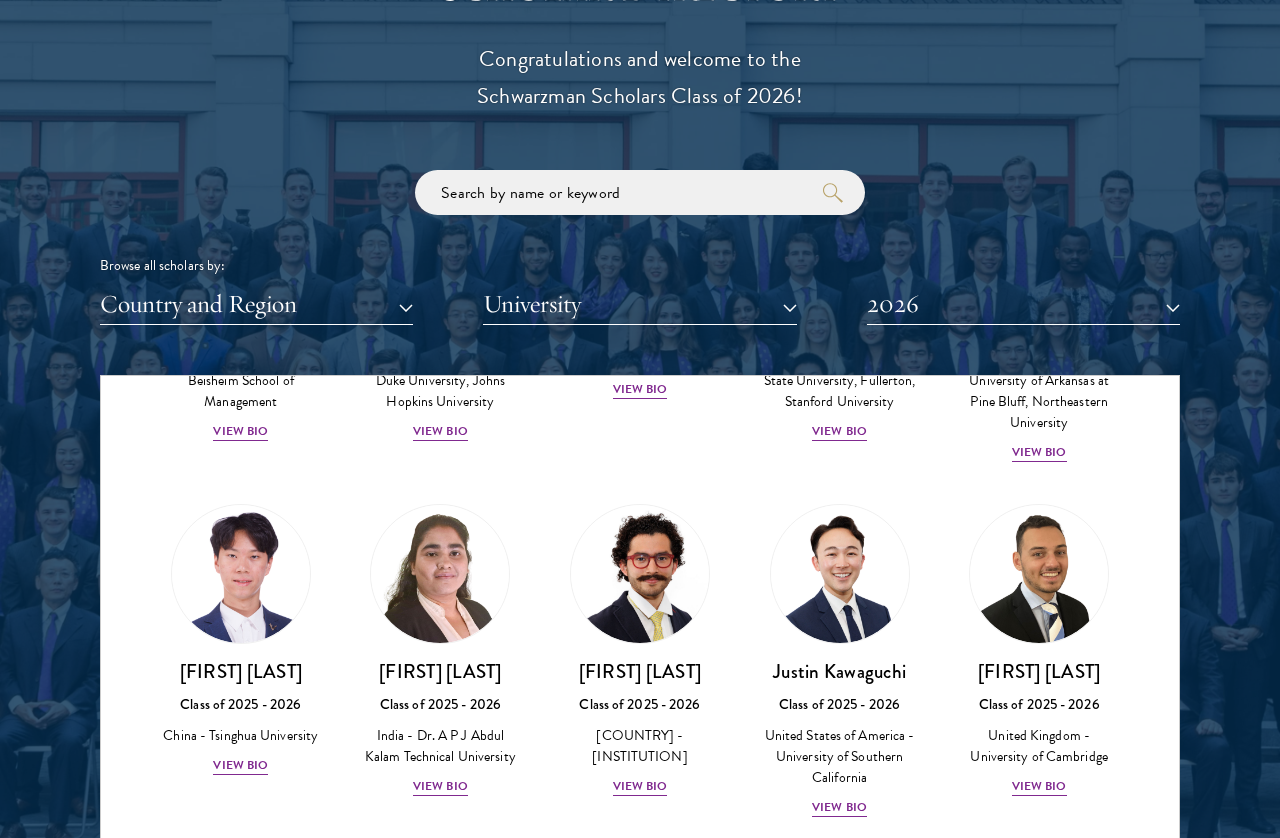 click on "[FIRST] [LAST]
Class of 2025 - 2026
[COUNTRY] - [UNIVERSITY], [UNIVERSITY]
View Bio" at bounding box center [441, 363] 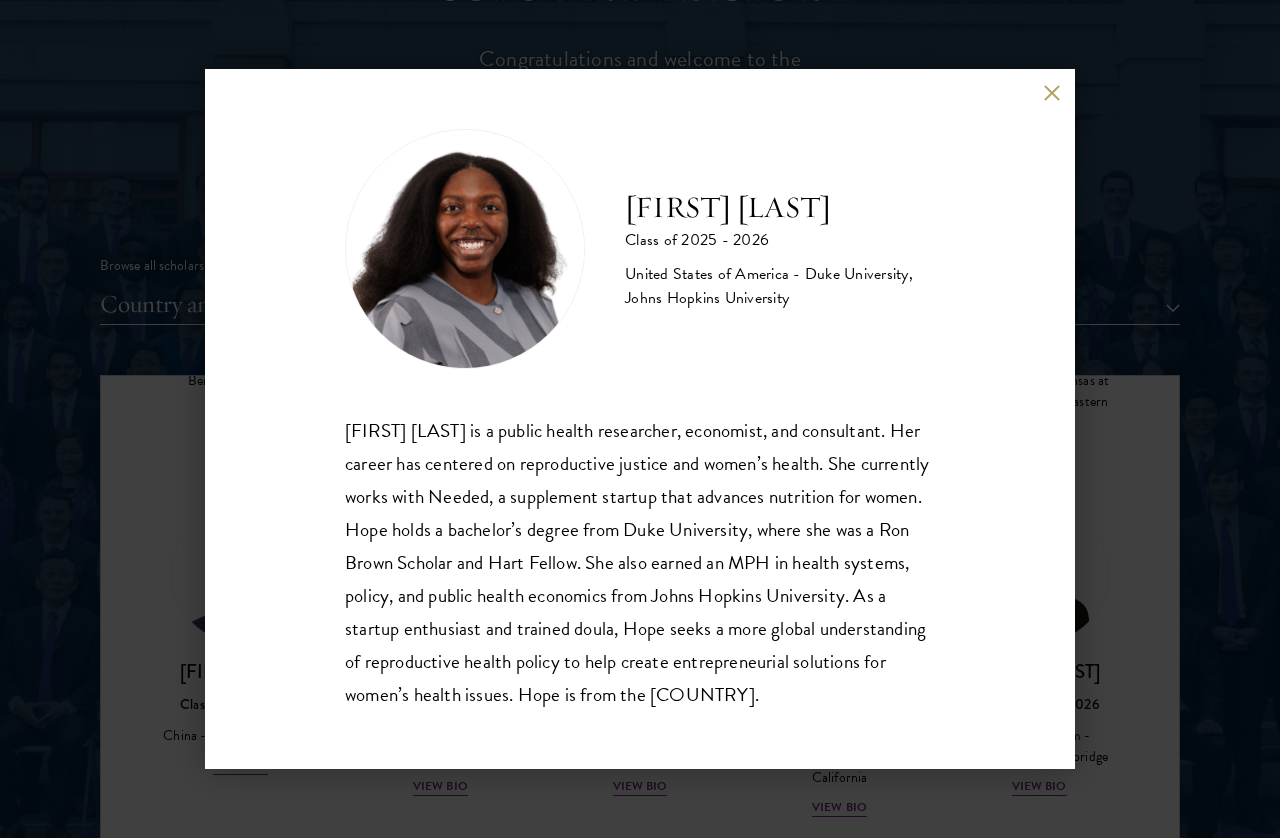 click on "[FIRST] [LAST]
Class of [YEAR] - [YEAR]
[COUNTRY] - [UNIVERSITY], [UNIVERSITY]
[FIRST] [LAST] is a public health researcher, economist, and consultant. Her career has centered on reproductive justice and women’s health. She currently works with [COMPANY], a supplement startup that advances nutrition for women. Hope holds a bachelor’s degree from [UNIVERSITY], where she was a Ron Brown Scholar and Hart Fellow. She also earned an MPH in health systems, policy, and public health economics from [UNIVERSITY]. As a startup enthusiast and trained doula, Hope seeks a more global understanding of reproductive health policy to help create entrepreneurial solutions for women’s health issues. Hope is from the [COUNTRY]." at bounding box center [640, 419] 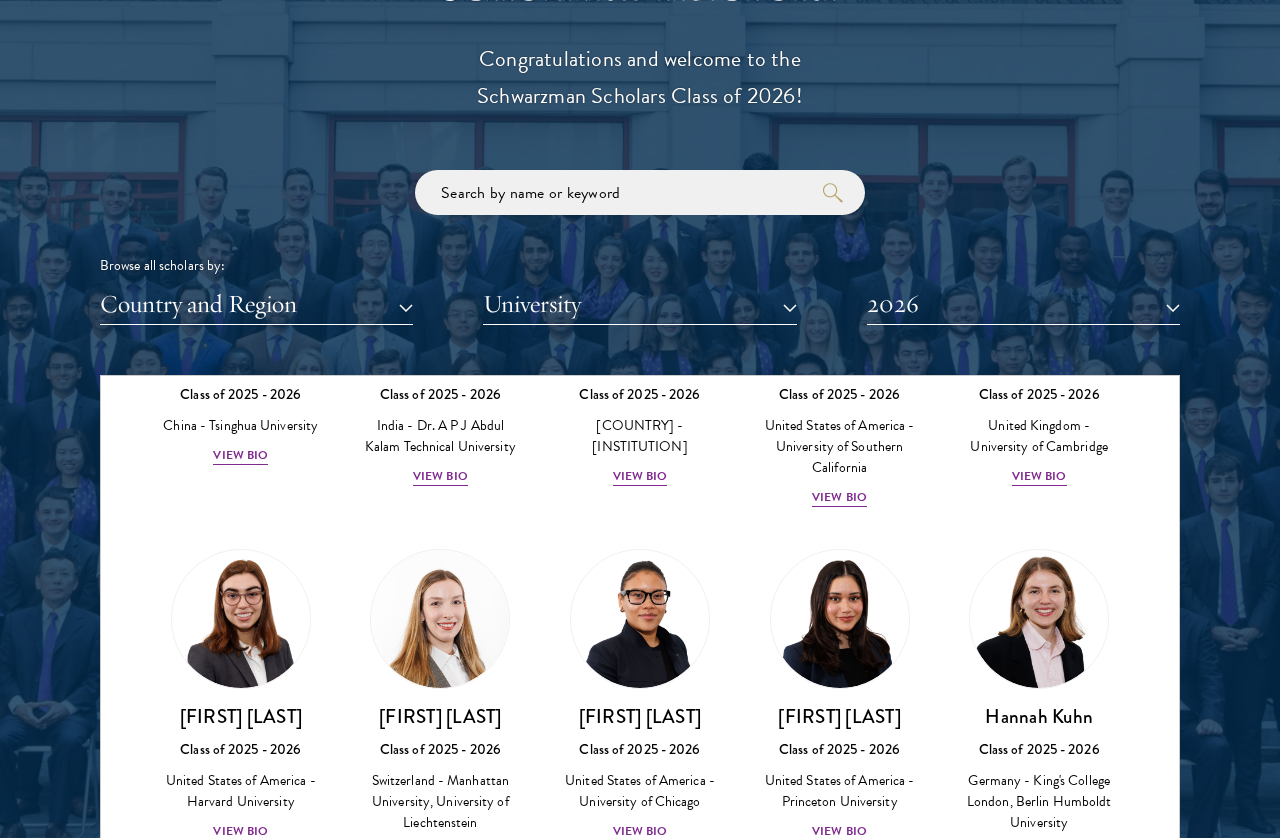 scroll, scrollTop: 4253, scrollLeft: 0, axis: vertical 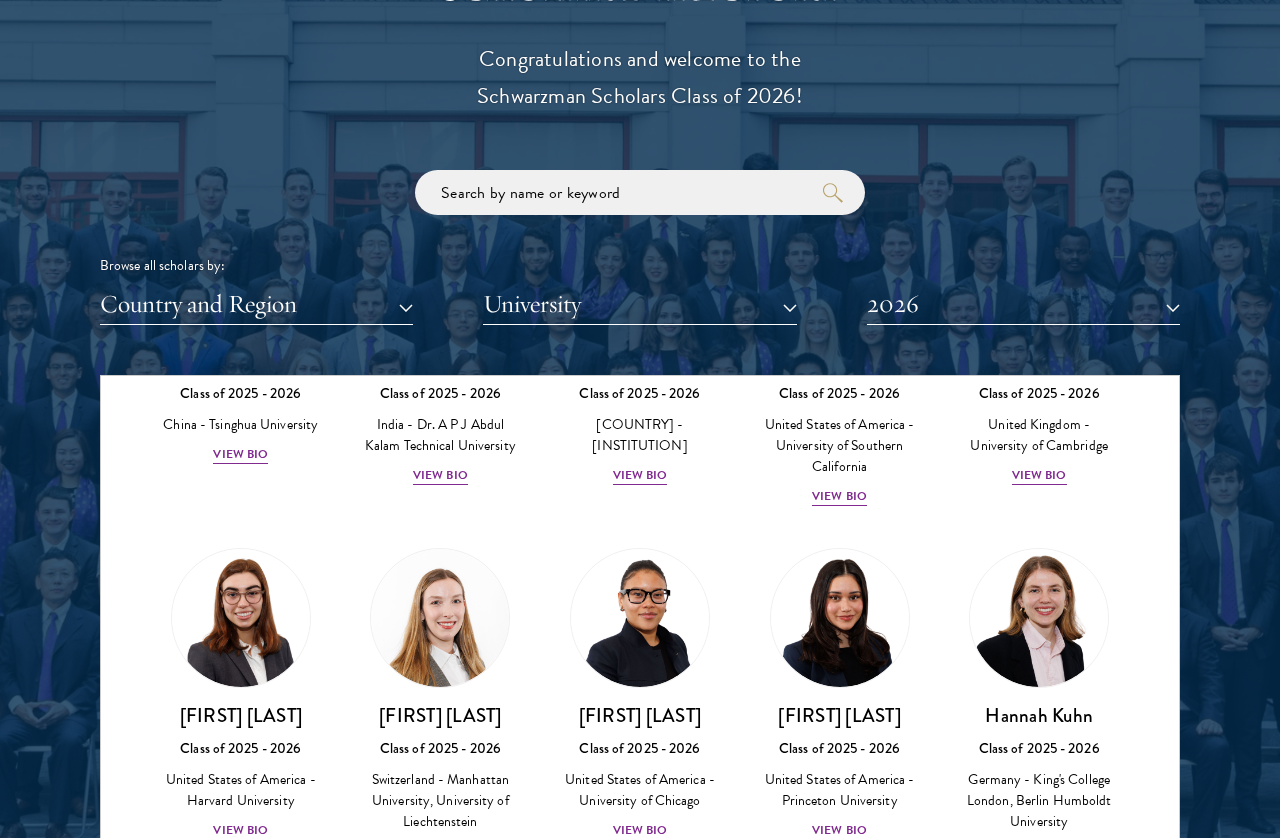 click on "View Bio" at bounding box center (640, 475) 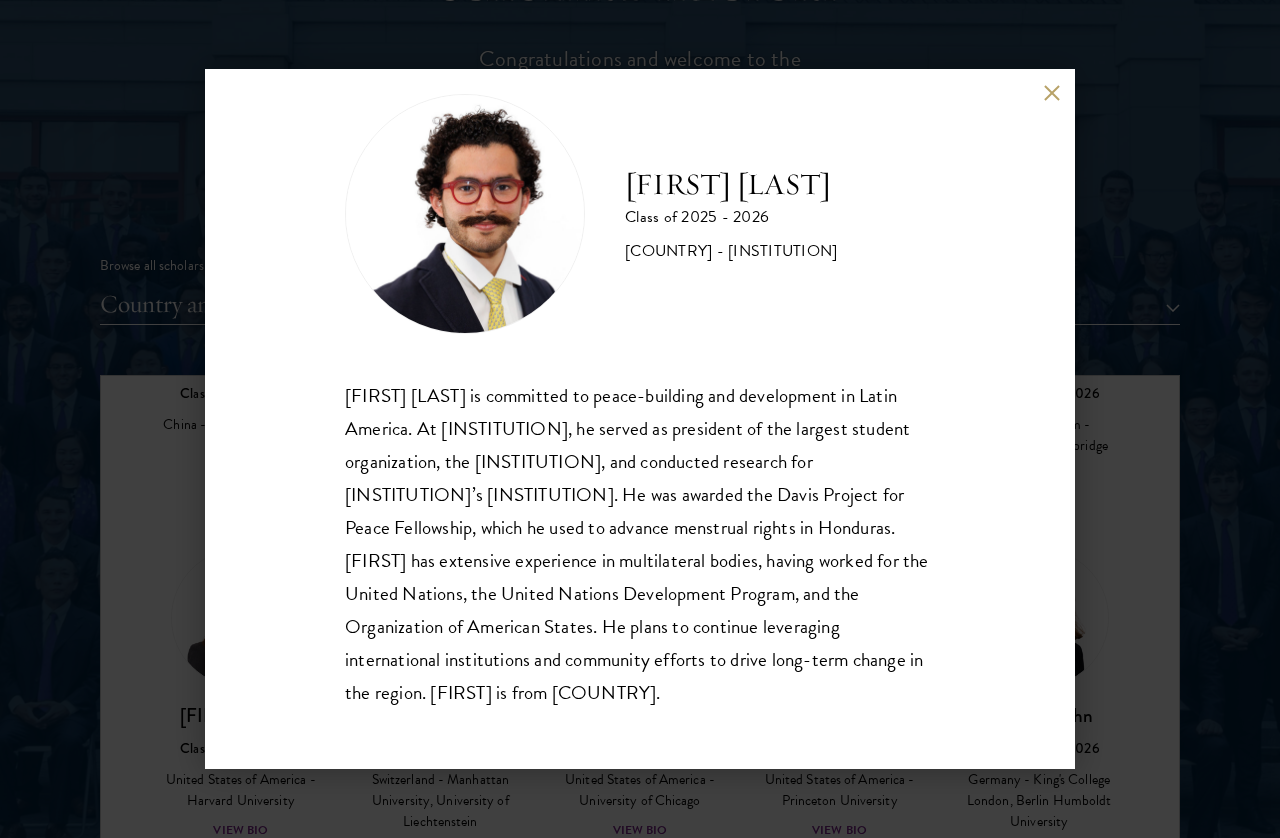 scroll, scrollTop: 68, scrollLeft: 0, axis: vertical 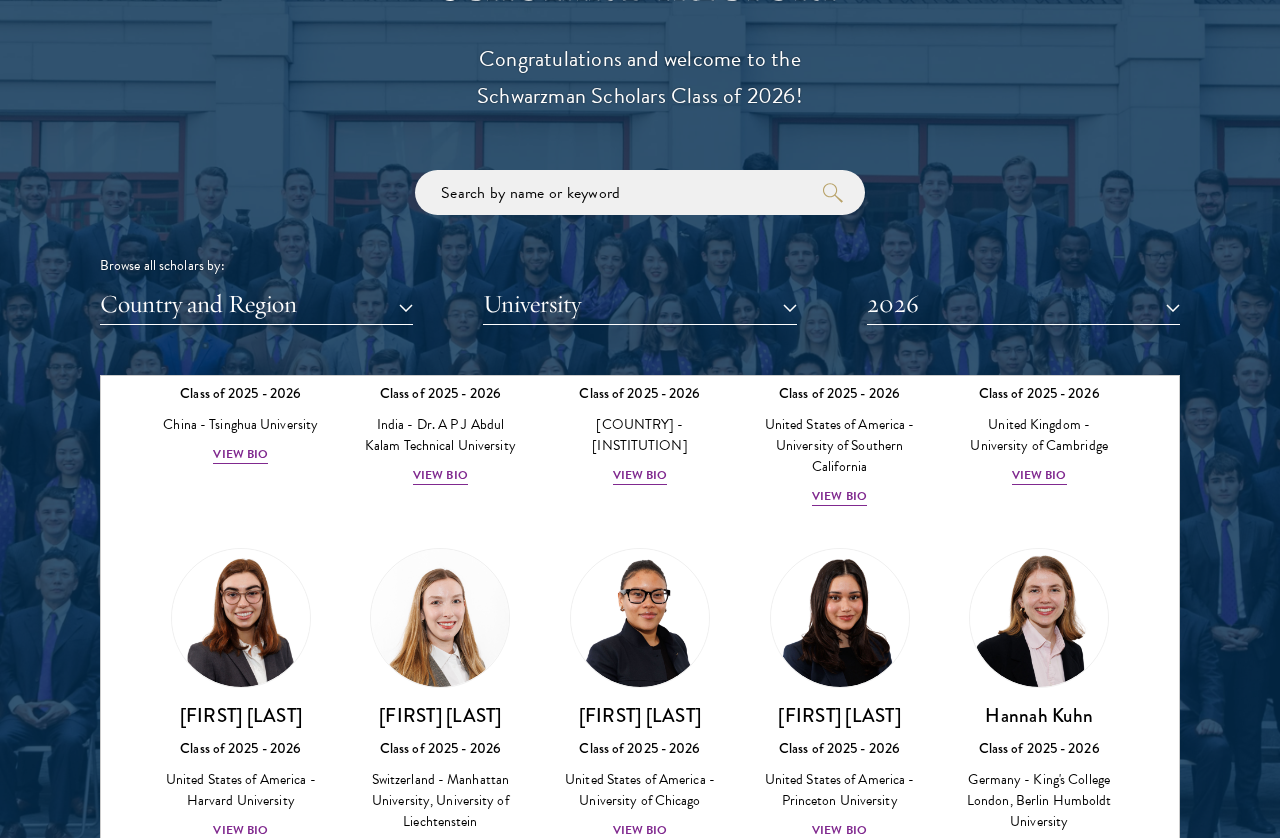 click on "United Kingdom - University of Cambridge" at bounding box center (1039, 435) 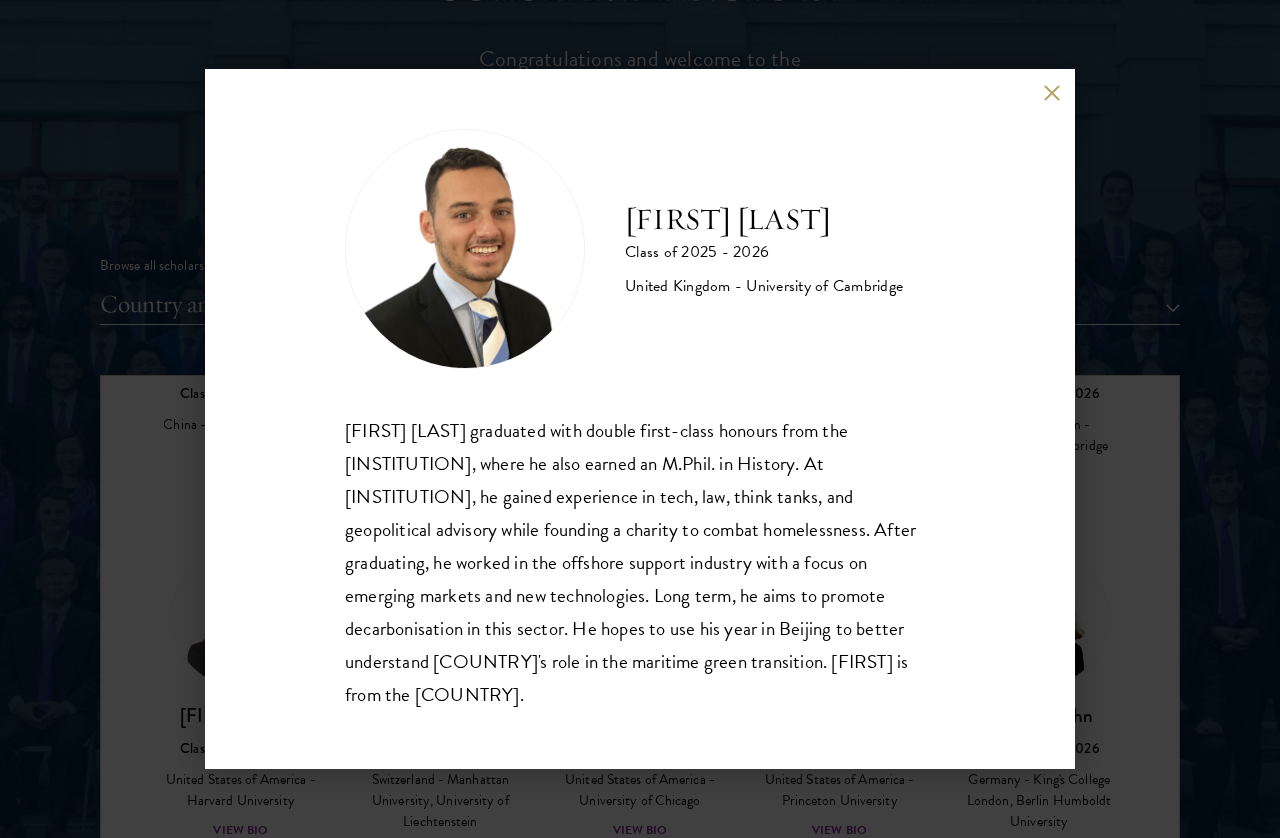 click on "[FIRST] [LAST]
Class of 2025 - 2026
United Kingdom - University of Cambridge
[FIRST] [LAST] graduated with double first-class honours from the University of Cambridge, where he also earned an M.Phil. in History. At Cambridge, he gained experience in tech, law, think tanks, and geopolitical advisory while founding a charity to combat homelessness. After graduating, he worked in the offshore support industry with a focus on emerging markets and new technologies. Long term, he aims to promote decarbonisation in this sector. He hopes to use his year in Beijing to better understand China’s role in the maritime green transition. [FIRST] is from the United Kingdom." at bounding box center (640, 419) 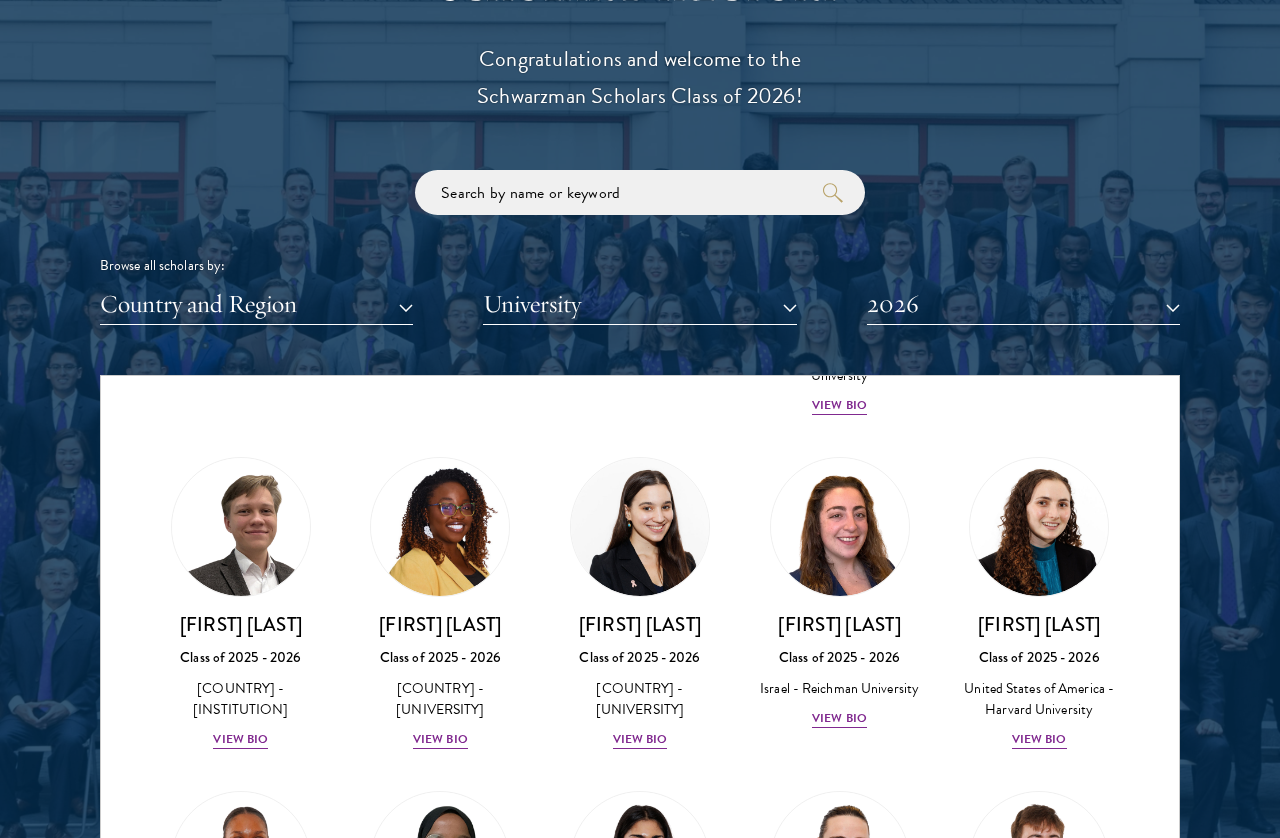 scroll, scrollTop: 7221, scrollLeft: 0, axis: vertical 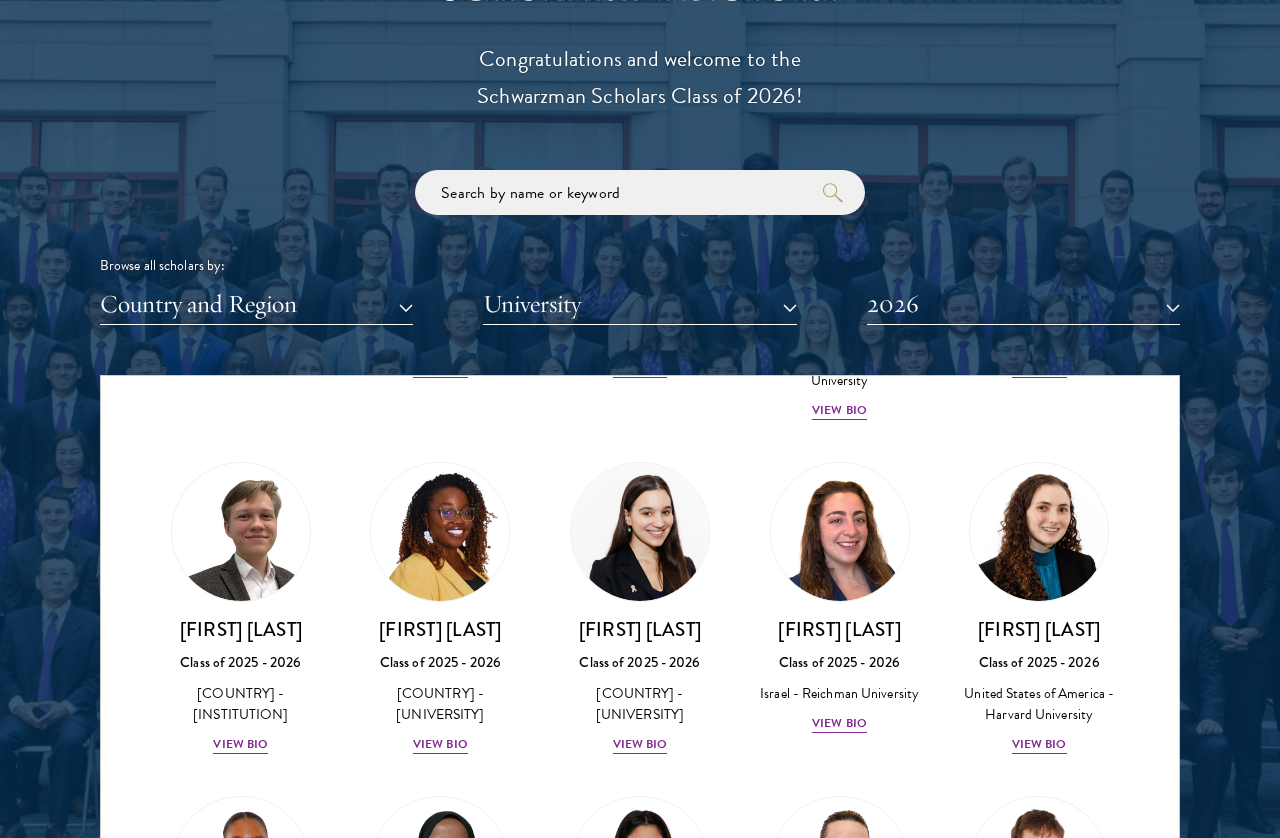 click on "View Bio" at bounding box center (640, 368) 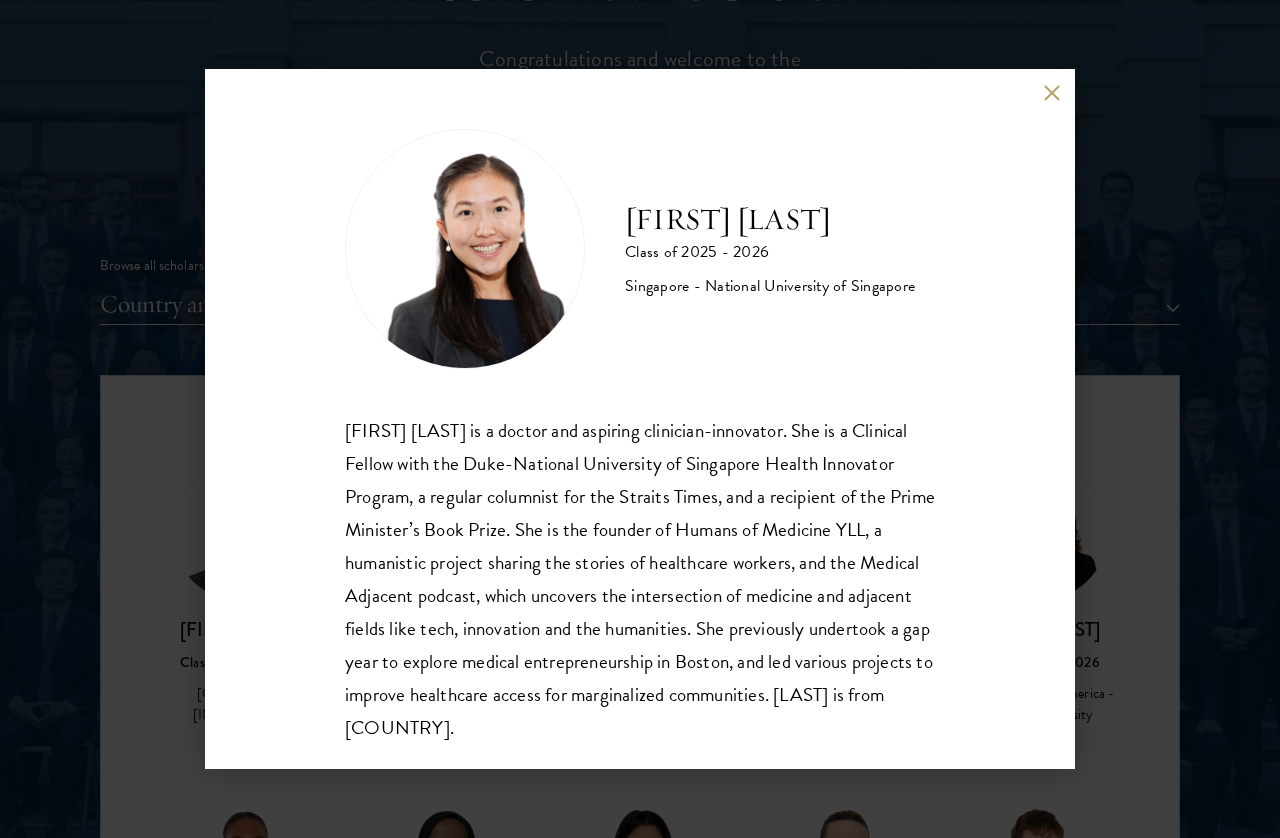 click on "[FIRST] [LAST]
Class of 2025 - 2026
[COUNTRY] - National University of Singapore
[FIRST] [LAST] is a doctor and aspiring clinician-innovator. She is a Clinical Fellow with the Duke-National University of Singapore Health Innovator Program, a regular columnist for the Straits Times, and a recipient of the Prime Minister’s Book Prize. She is the founder of Humans of Medicine YLL, a humanistic project sharing the stories of healthcare workers, and the Medical Adjacent podcast, which uncovers the intersection of medicine and adjacent fields like tech, innovation and the humanities. She previously undertook a gap year to explore medical entrepreneurship in Boston, and led various projects to improve healthcare access for marginalized communities. [LAST] is from [COUNTRY]." at bounding box center (640, 419) 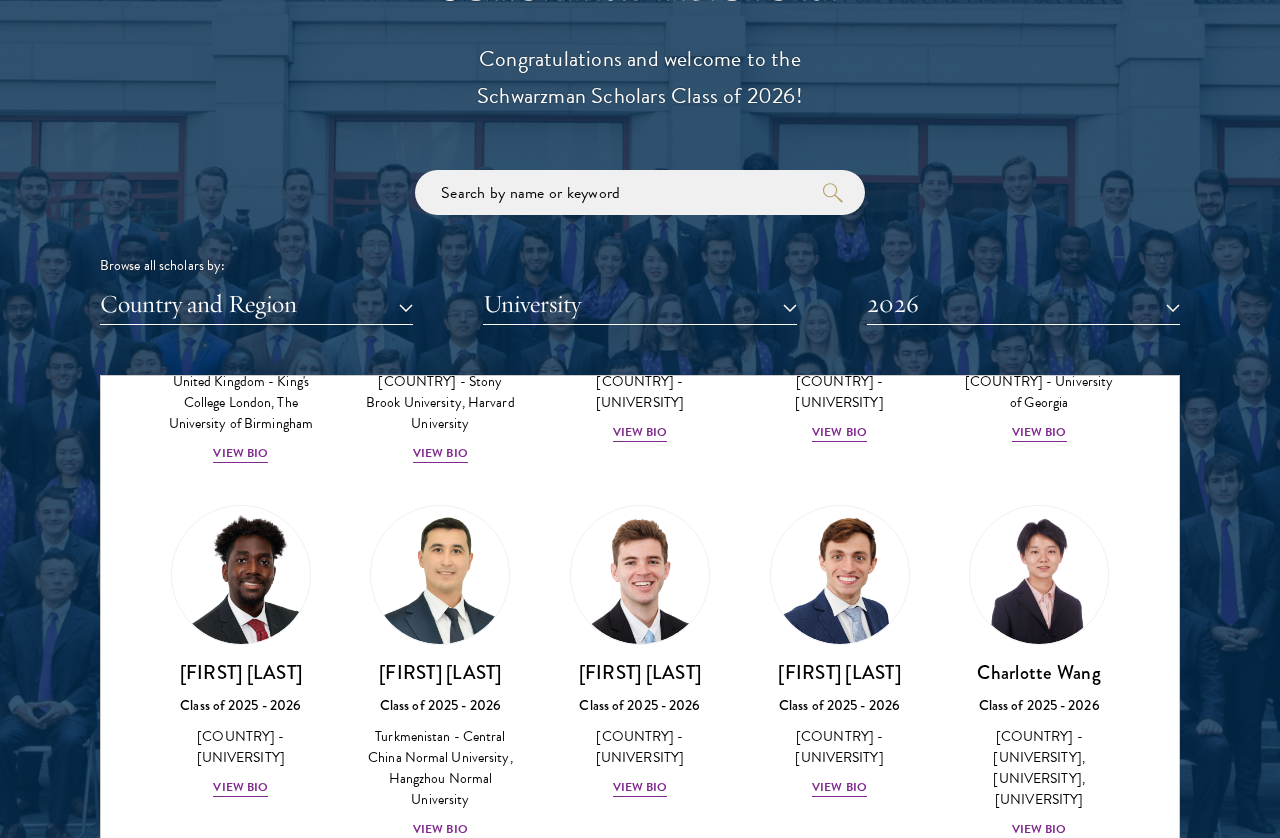 scroll, scrollTop: 8576, scrollLeft: 0, axis: vertical 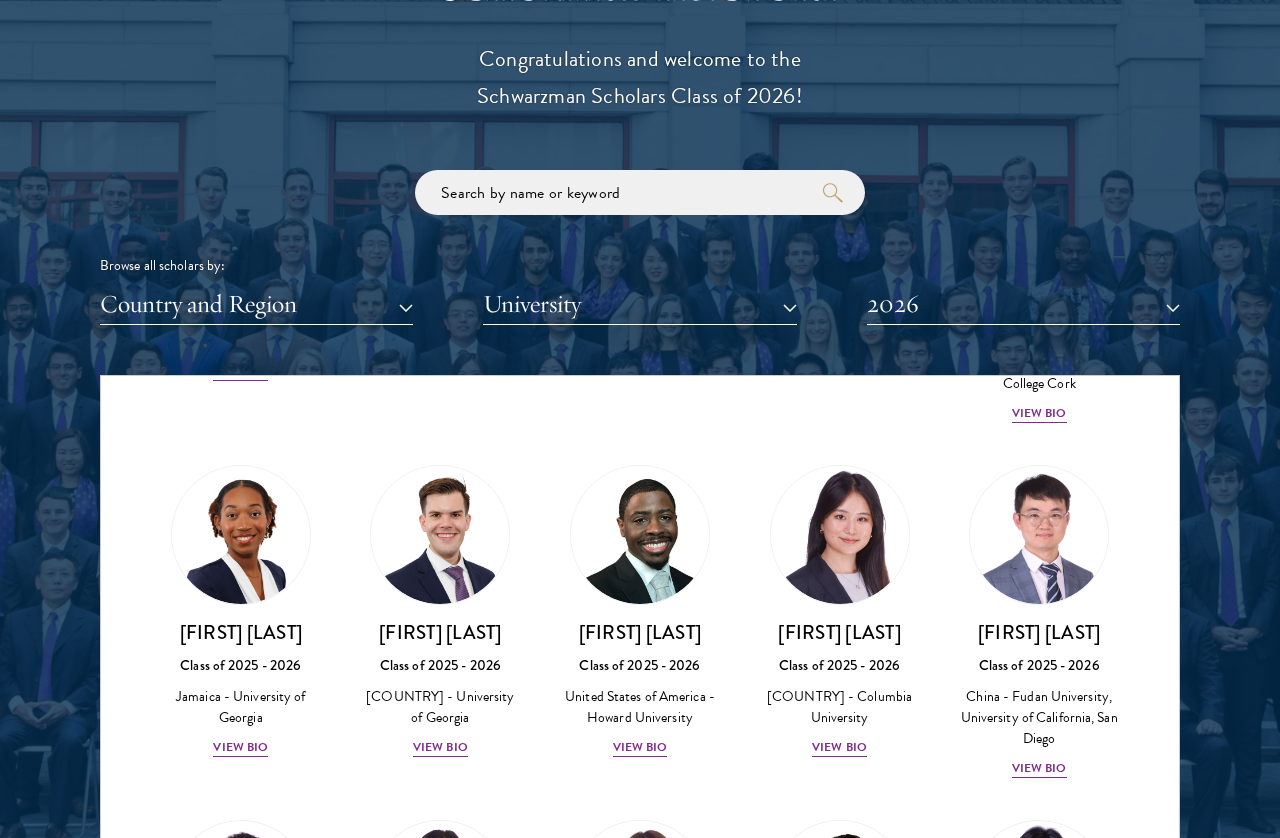 click on "View Bio" at bounding box center (640, 350) 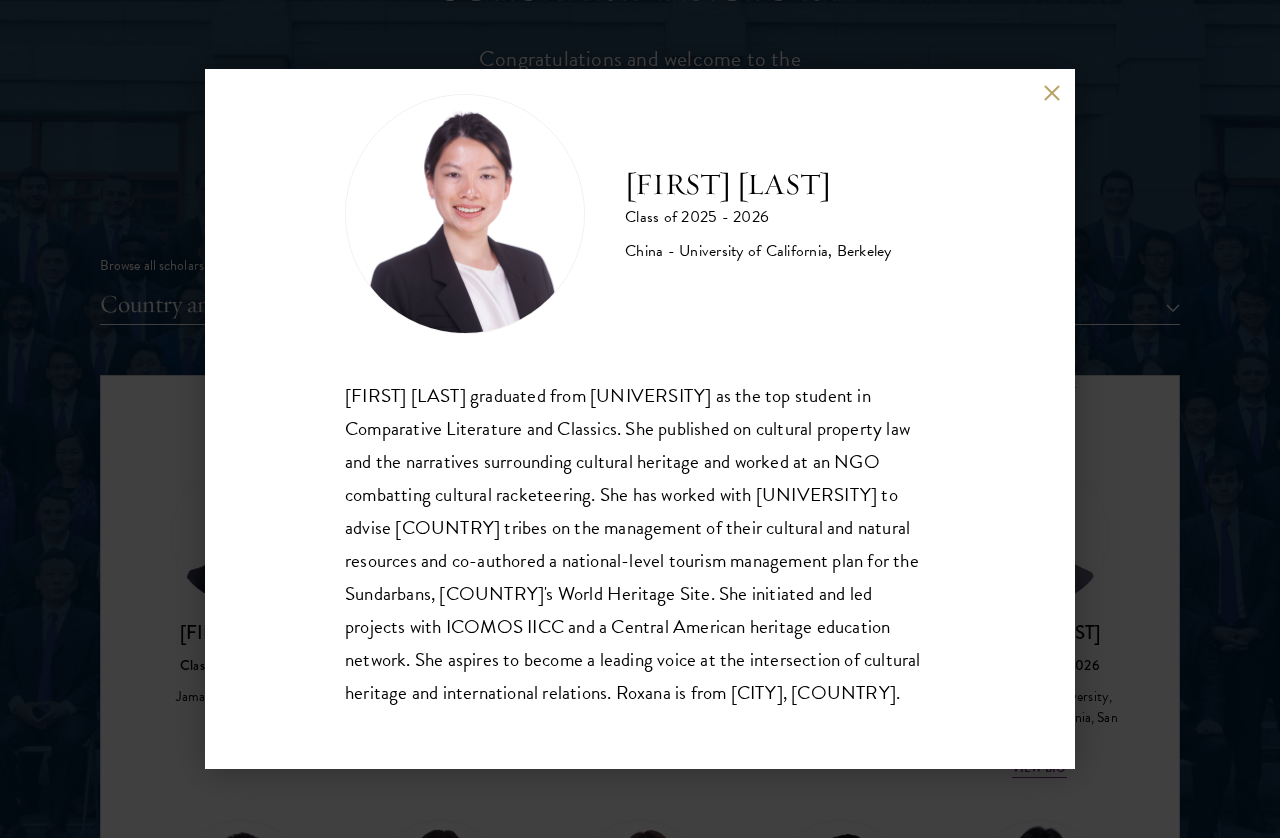 scroll, scrollTop: 35, scrollLeft: 0, axis: vertical 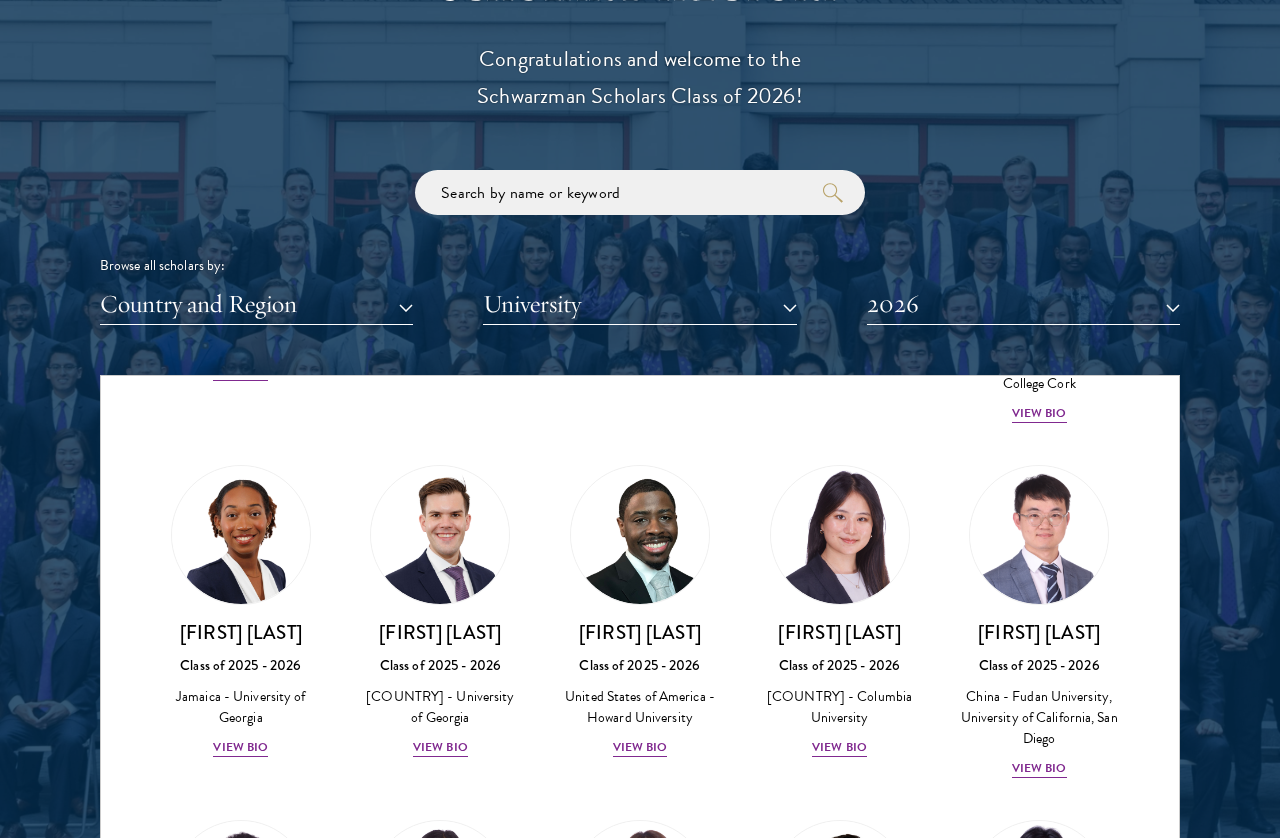 click on "China - Cornell University" at bounding box center (840, 299) 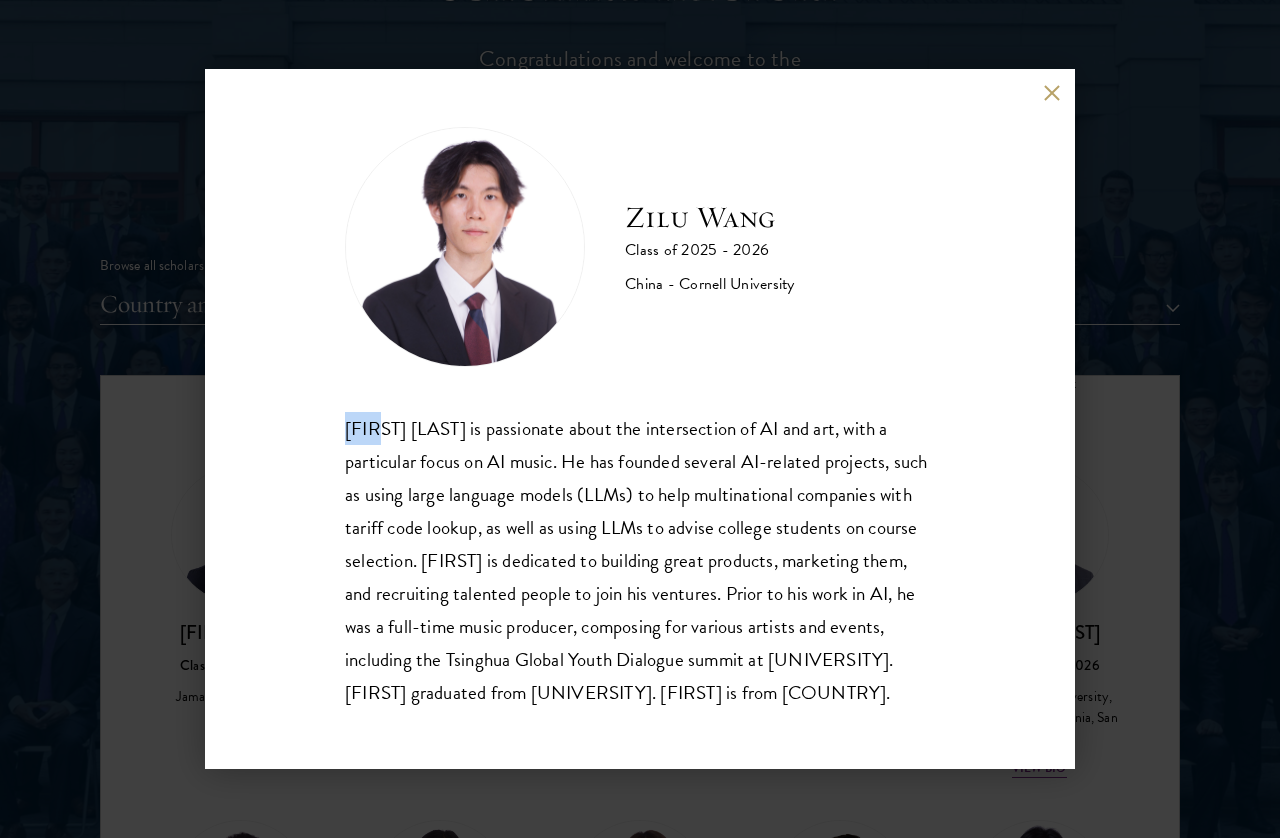 scroll, scrollTop: 0, scrollLeft: 0, axis: both 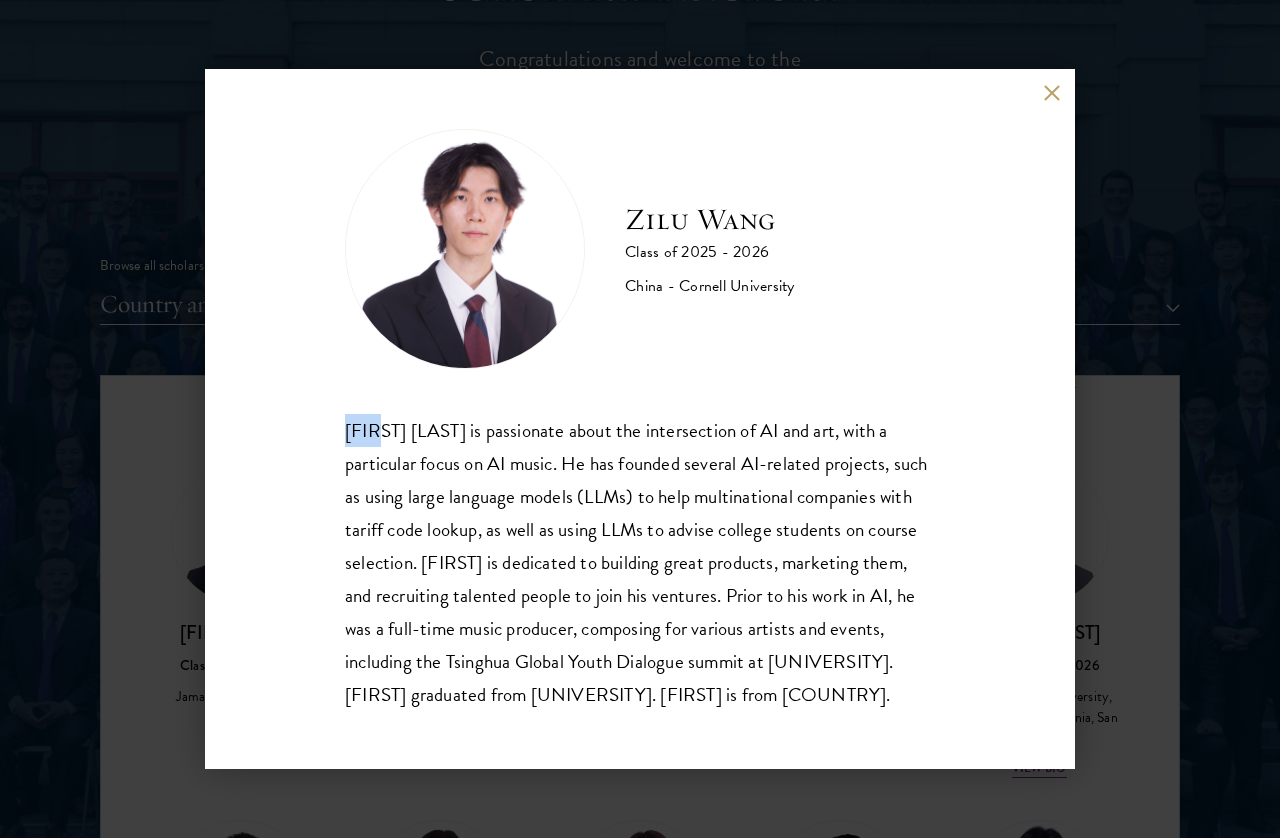 click on "[FIRST] [LAST]
Class of 2025 - 2026
[COUNTRY] - [UNIVERSITY]
[FIRST] [LAST] is passionate about the intersection of AI and art, with a particular focus on AI music. He has founded several AI-related projects, such as using large language models (LLMs) to help multinational companies with tariff code lookup, as well as using LLMs to advise college students on course selection. [FIRST] is dedicated to building great products, marketing them, and recruiting talented people to join his ventures. Prior to his work in AI, he was a full-time music producer, composing for various artists and events, including the Tsinghua Global Youth Dialogue summit at Tsinghua University. [FIRST] graduated from [UNIVERSITY]. [FIRST] is from [COUNTRY]." at bounding box center [640, 419] 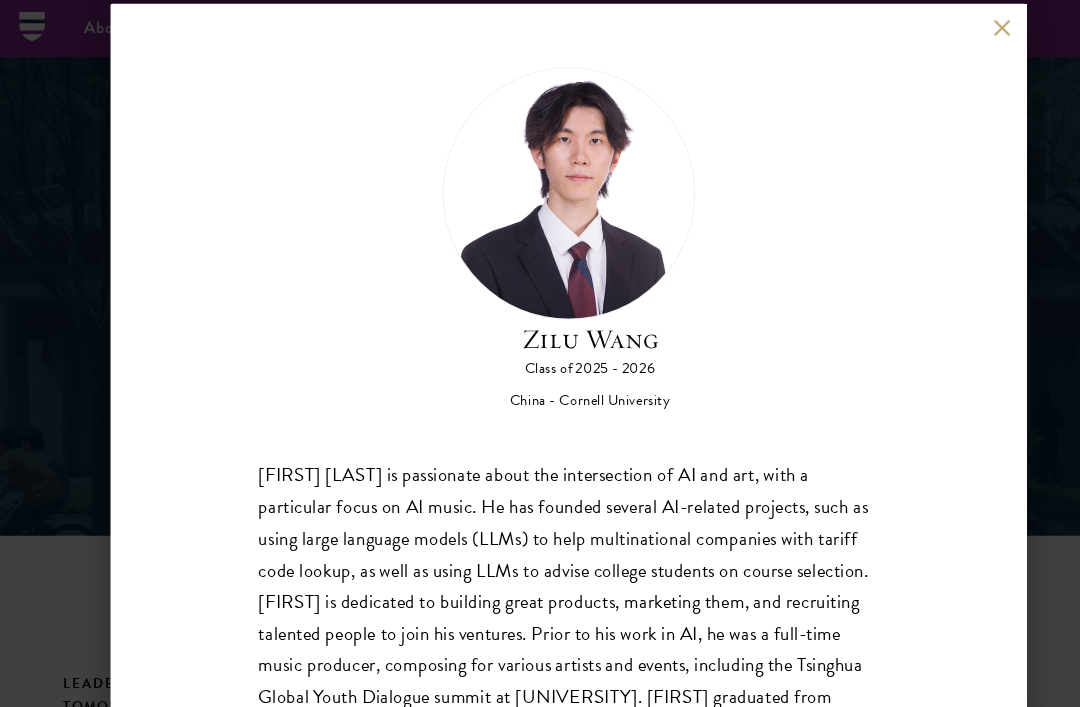 scroll, scrollTop: 21, scrollLeft: 0, axis: vertical 